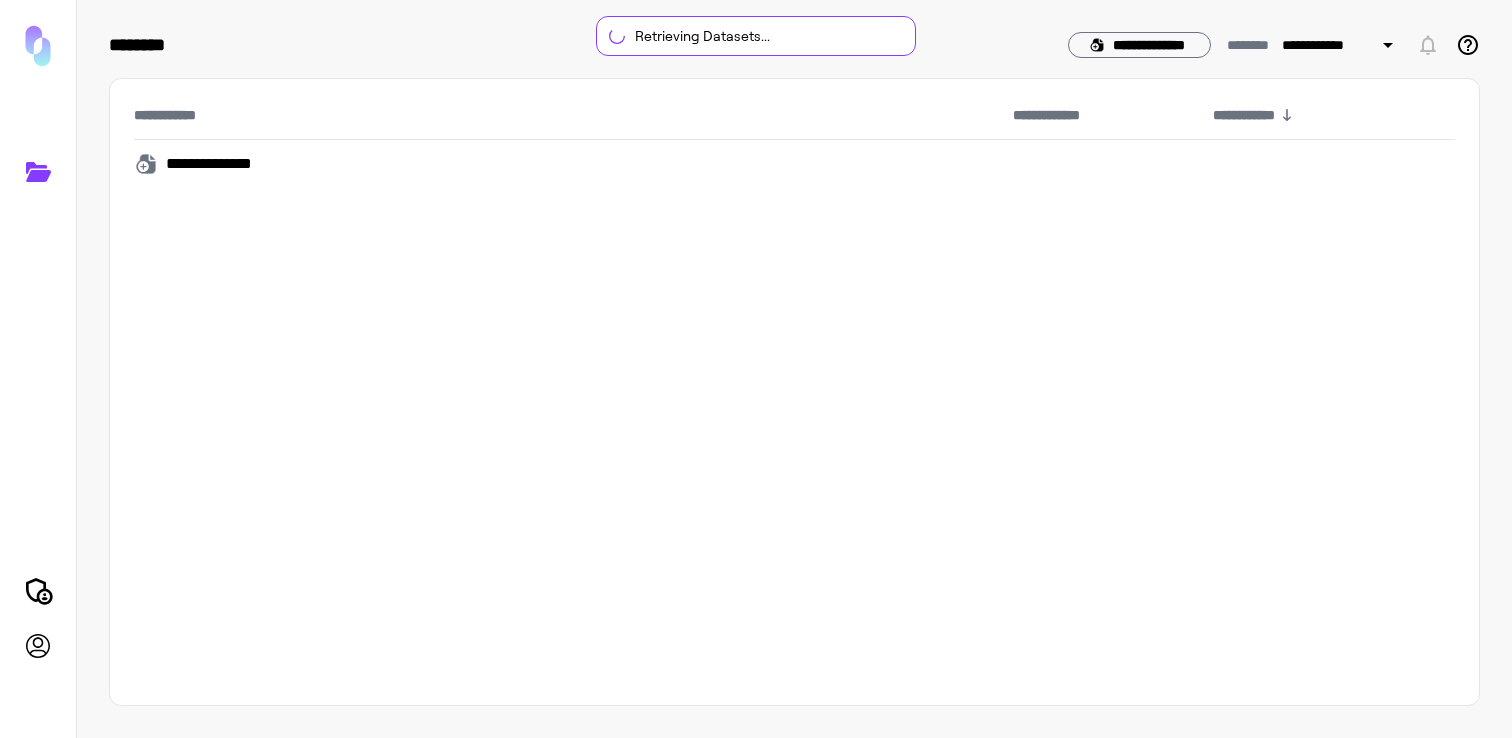 scroll, scrollTop: 0, scrollLeft: 0, axis: both 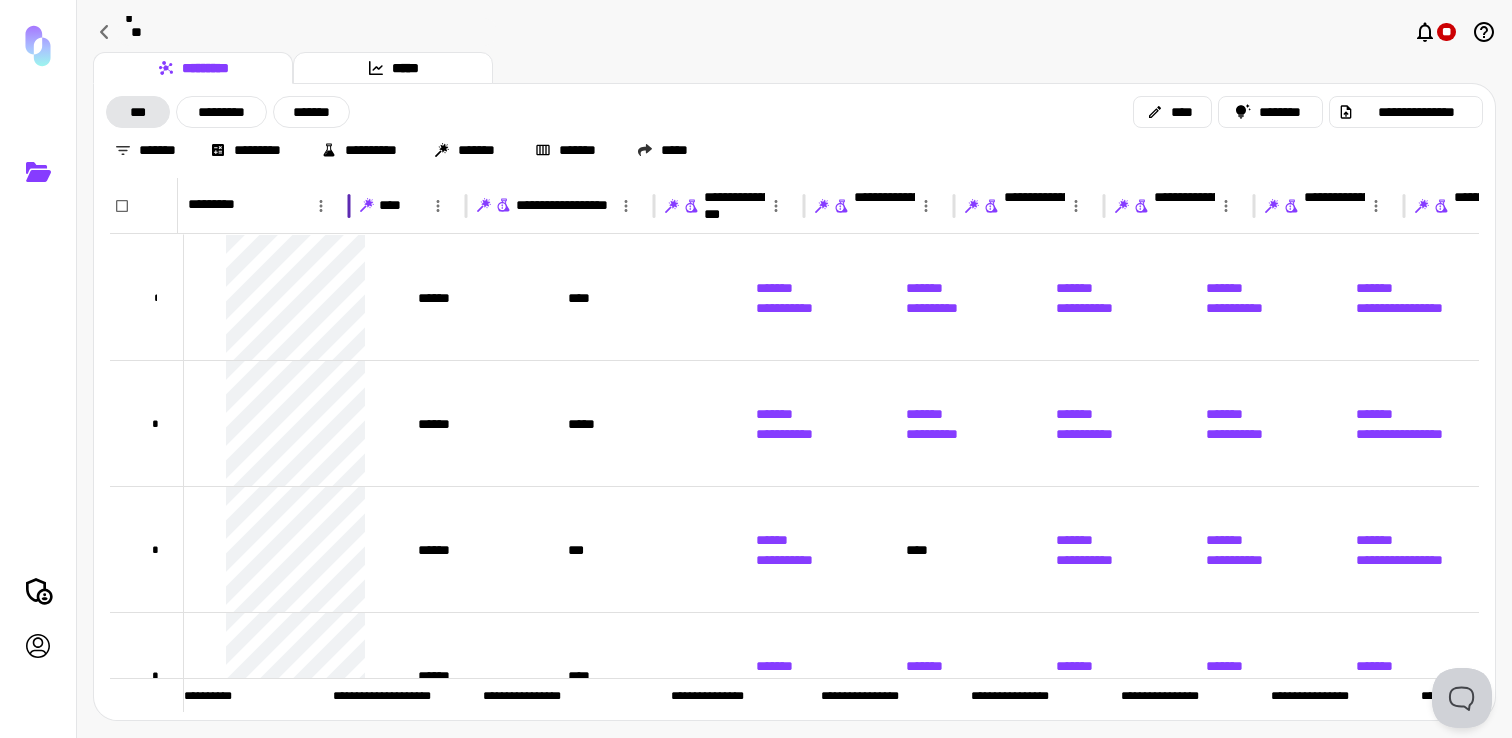 drag, startPoint x: 283, startPoint y: 213, endPoint x: 422, endPoint y: 223, distance: 139.35925 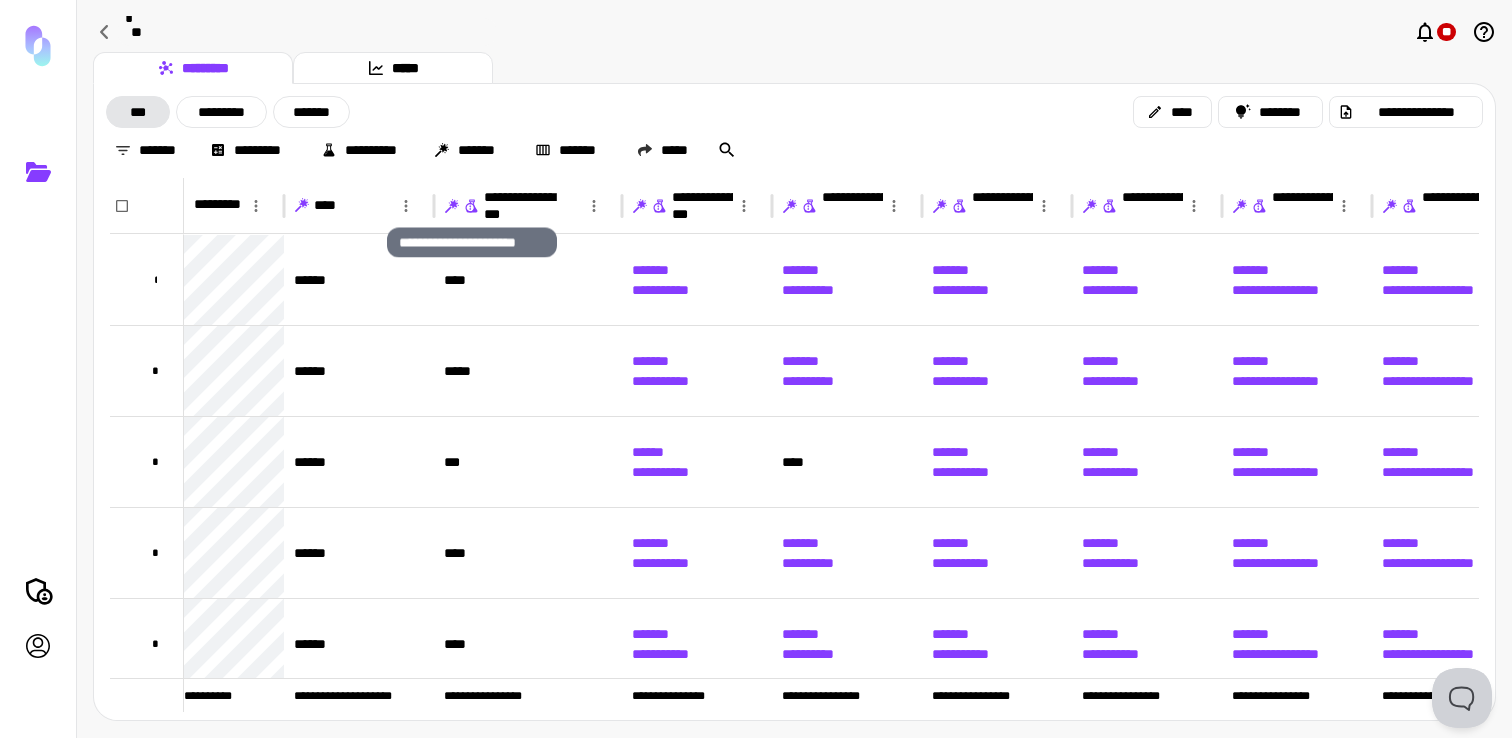 click 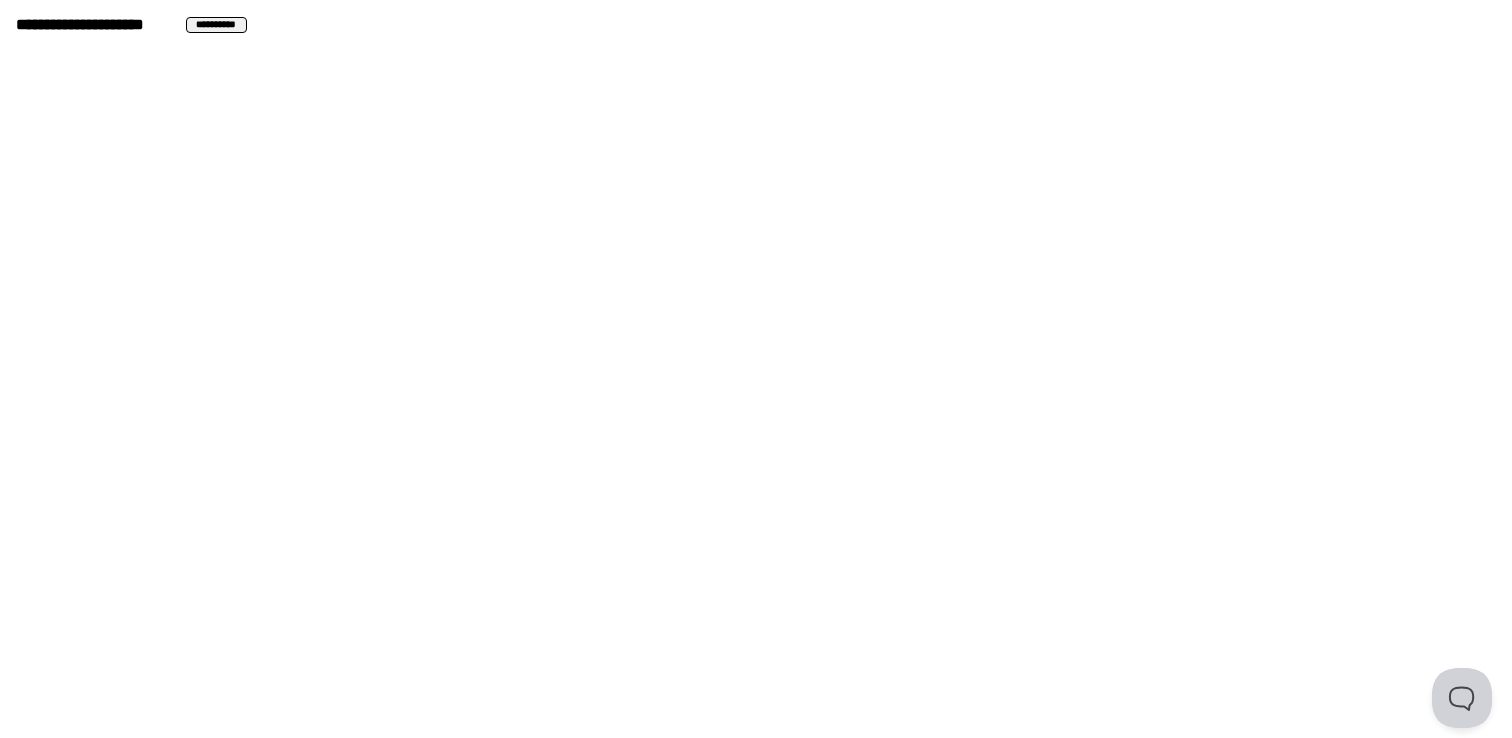 click on "**********" at bounding box center (216, 25) 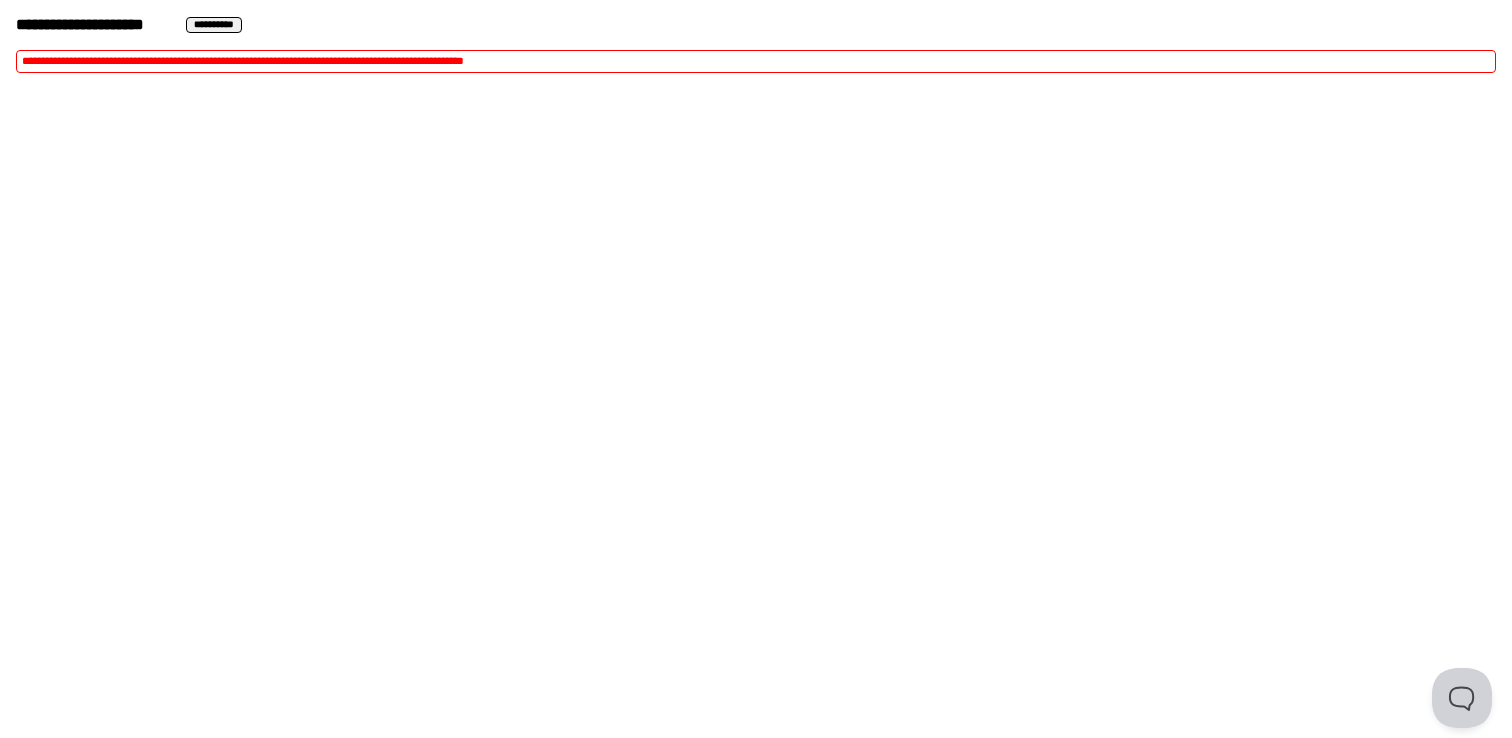 type 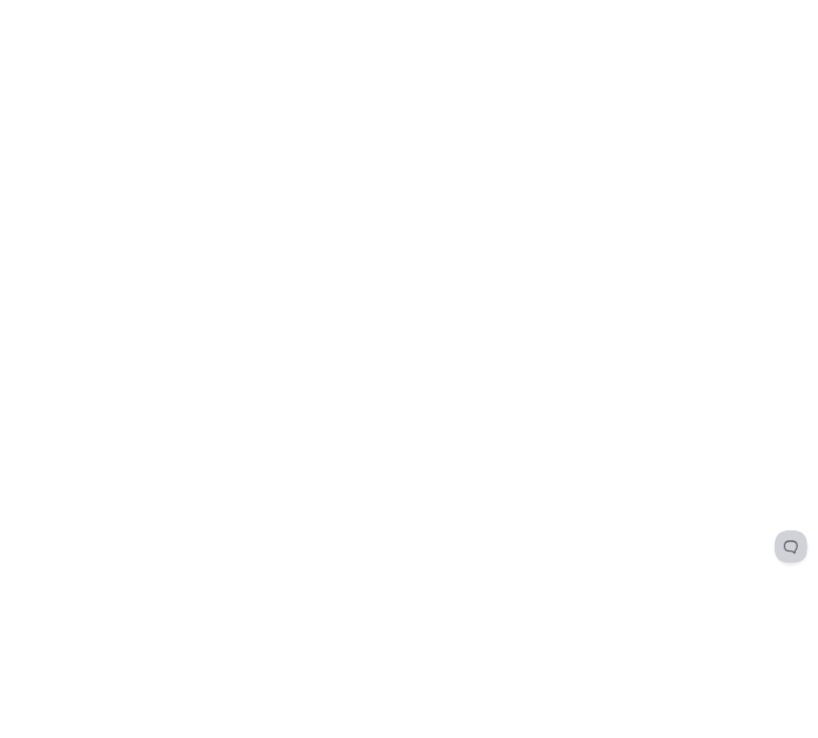 scroll, scrollTop: 0, scrollLeft: 0, axis: both 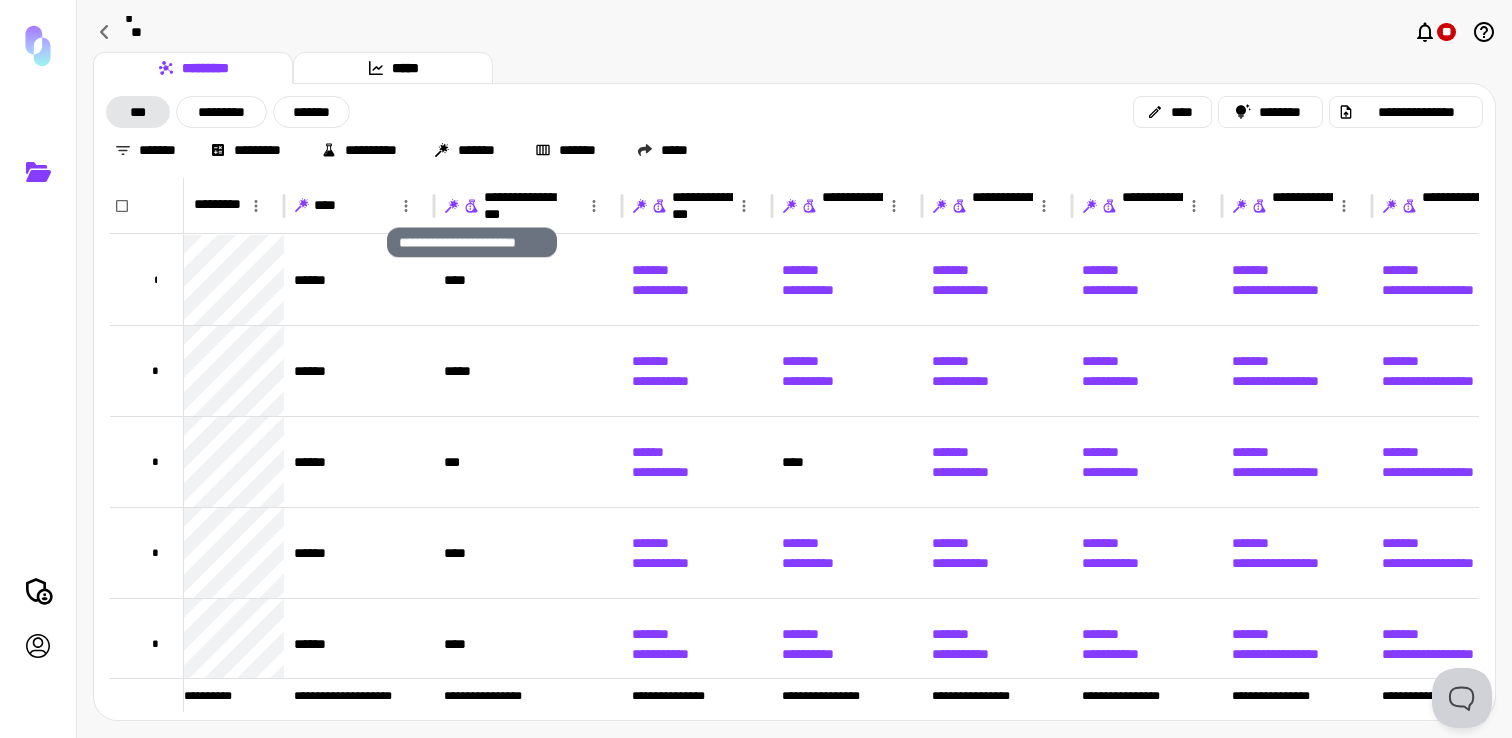 click 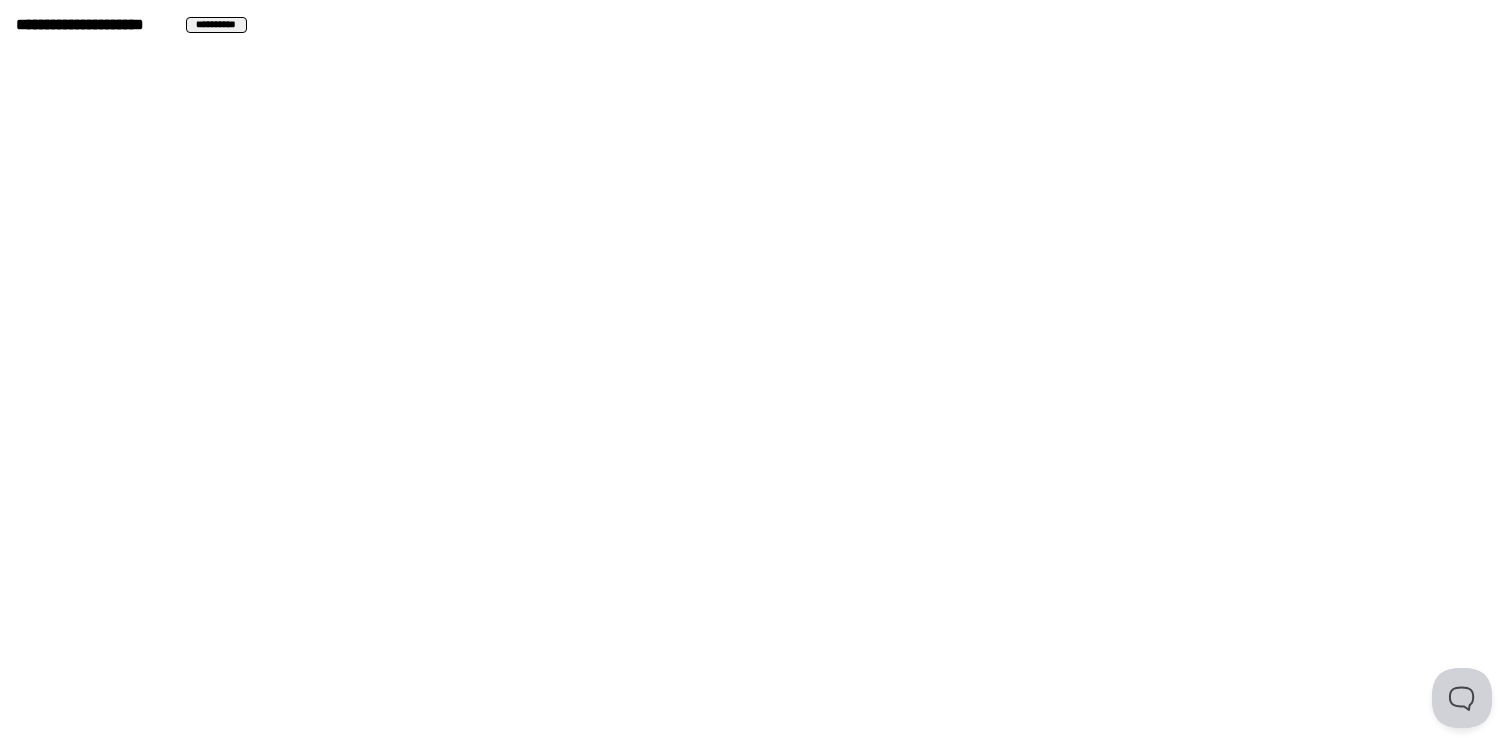 click on "**********" at bounding box center (756, 27) 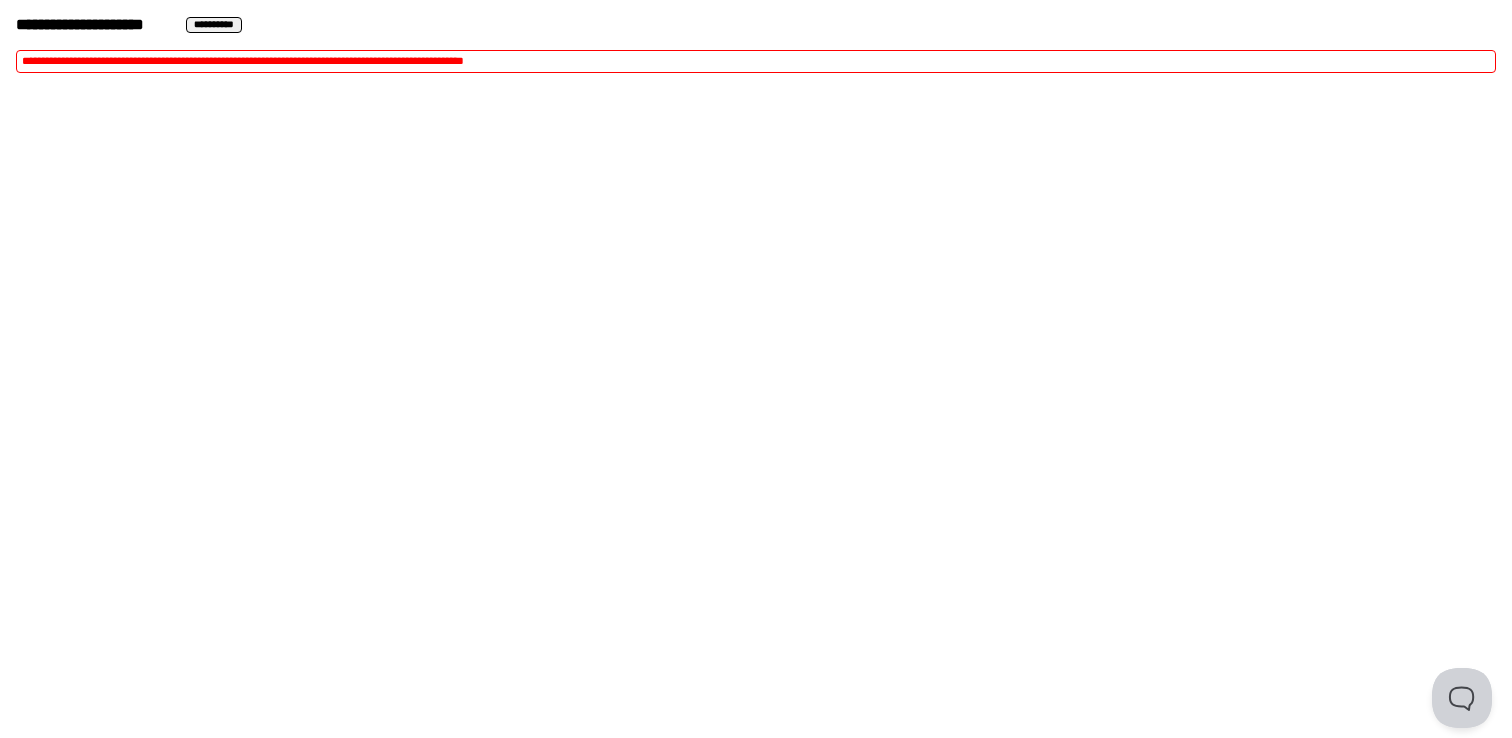 type 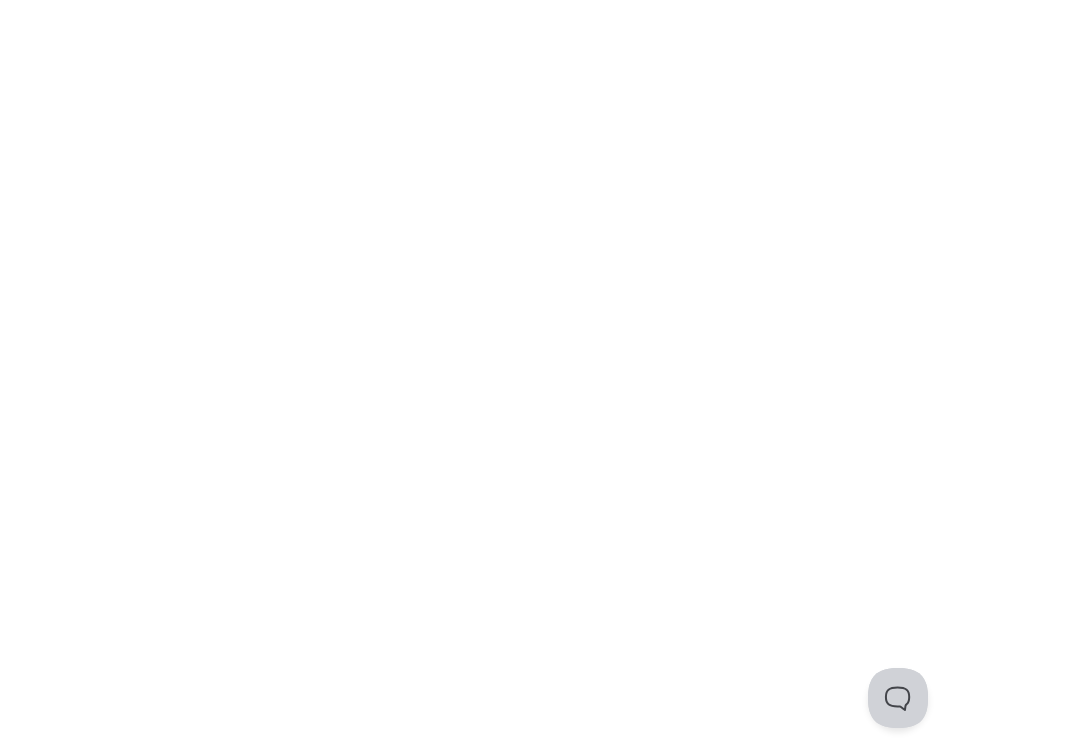 scroll, scrollTop: 0, scrollLeft: 0, axis: both 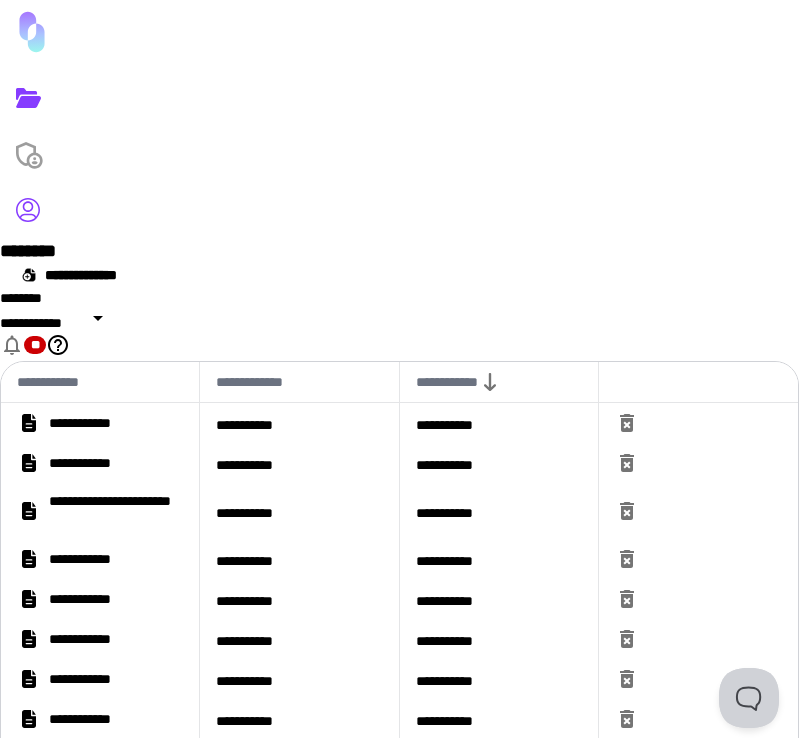 click 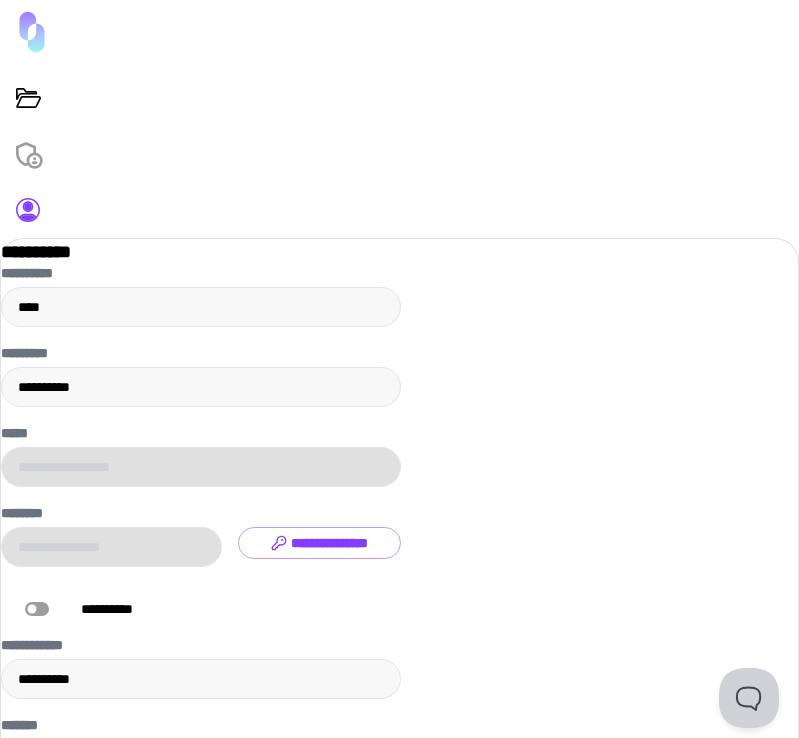 click on "******" at bounding box center [97, 847] 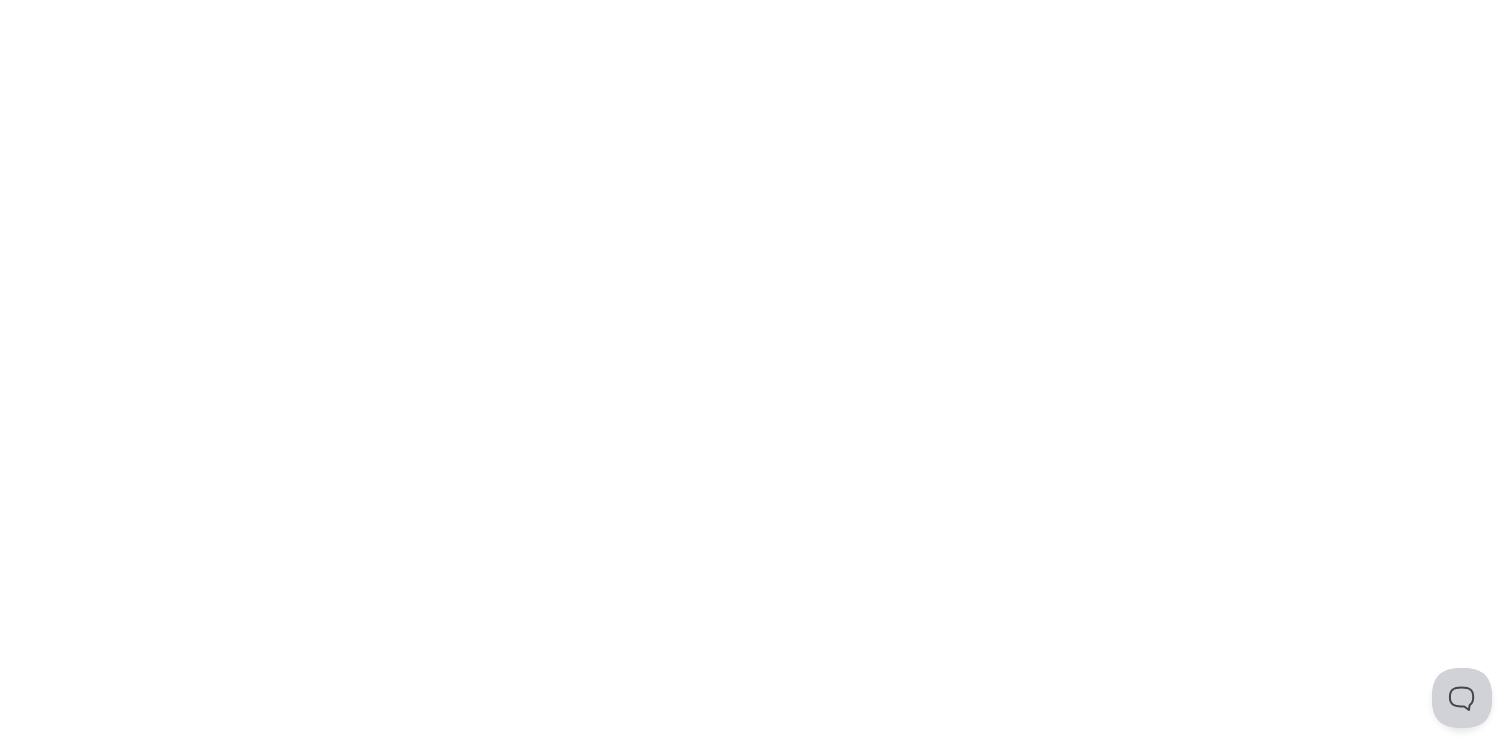 scroll, scrollTop: 0, scrollLeft: 0, axis: both 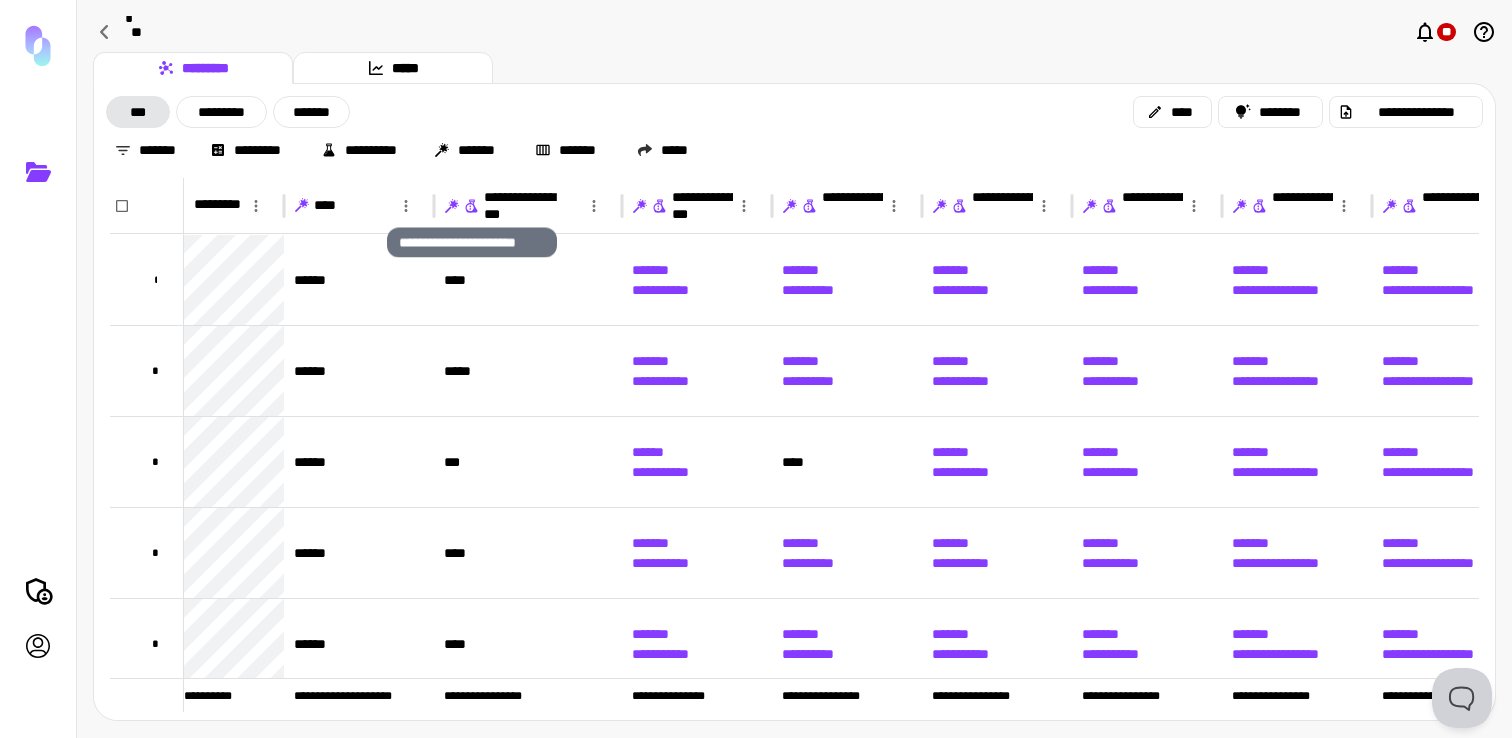 click 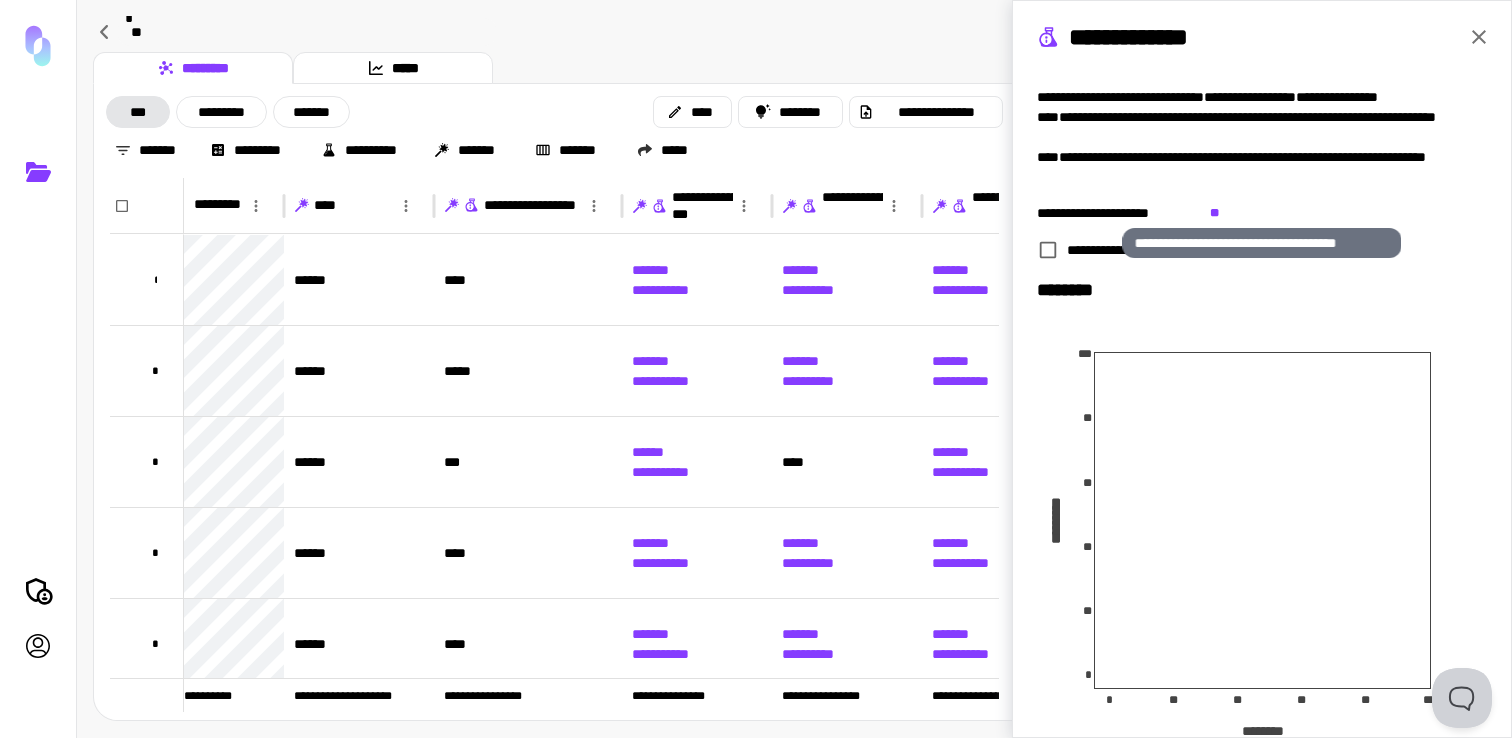 scroll, scrollTop: 97, scrollLeft: 0, axis: vertical 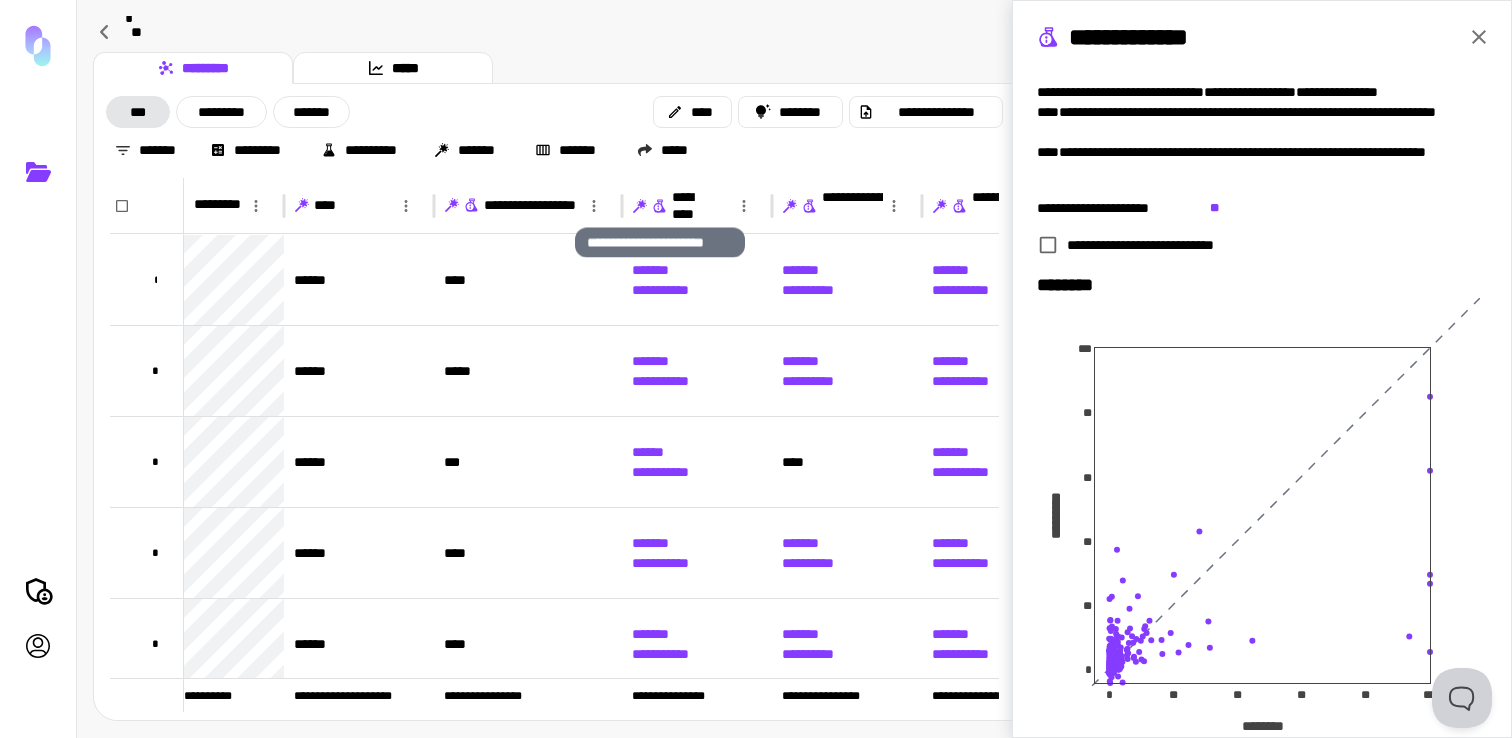 click 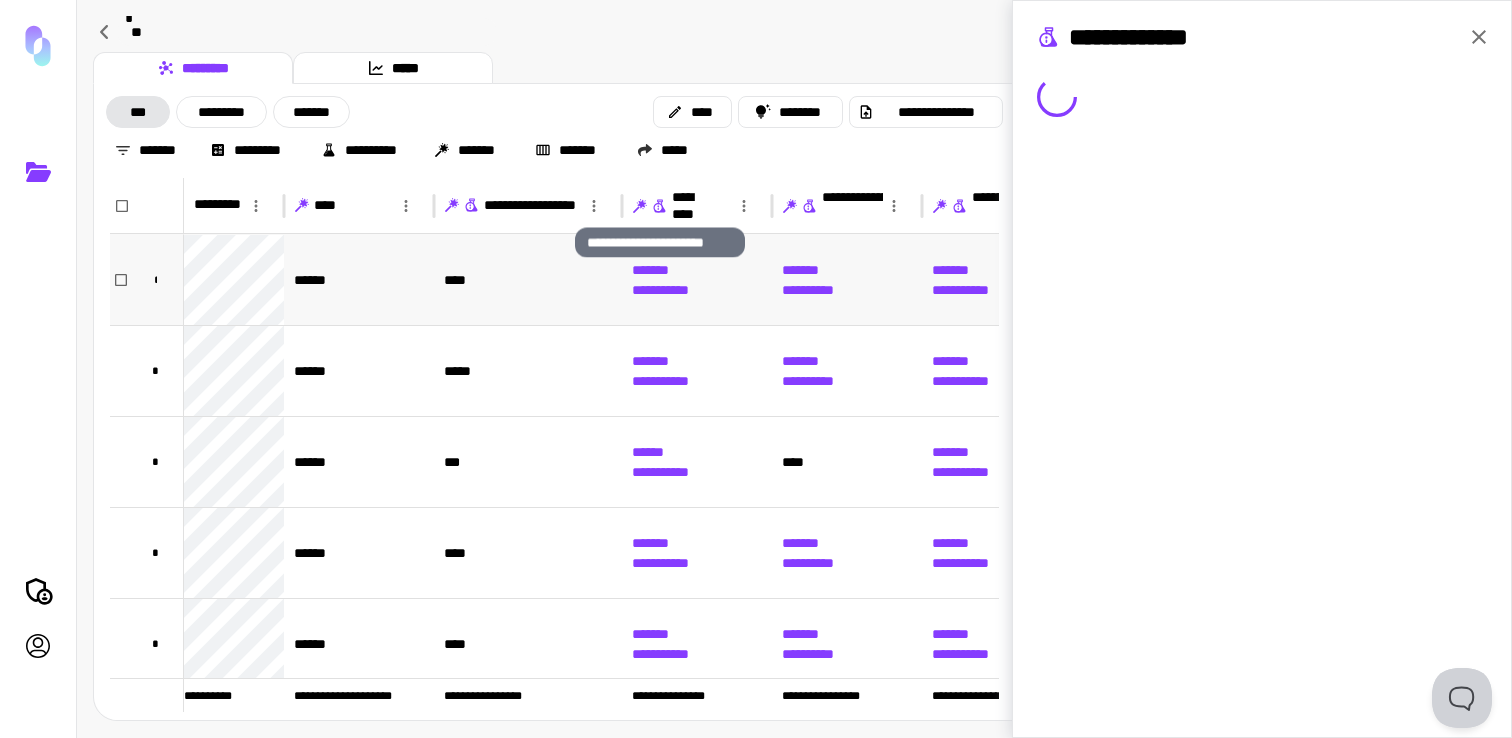 scroll, scrollTop: 0, scrollLeft: 0, axis: both 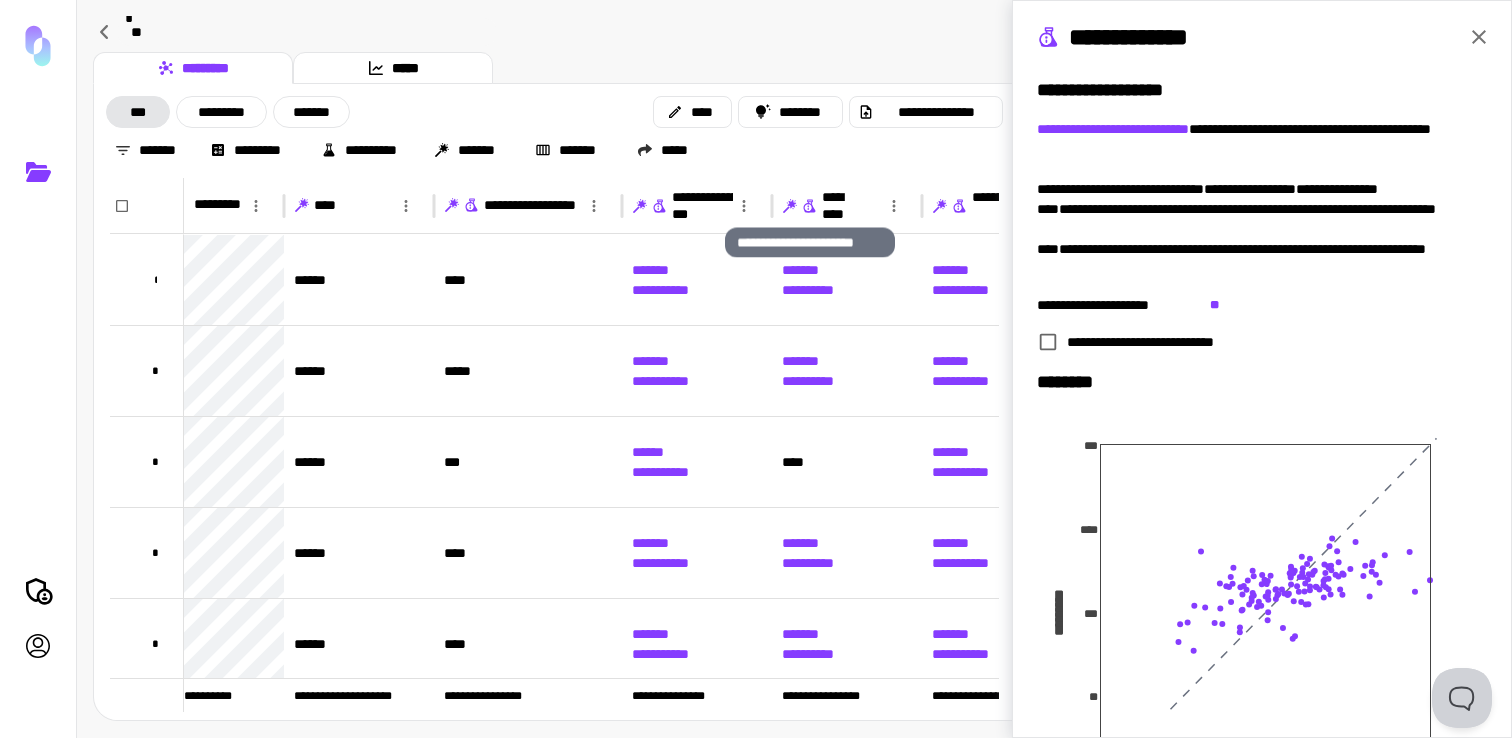 click 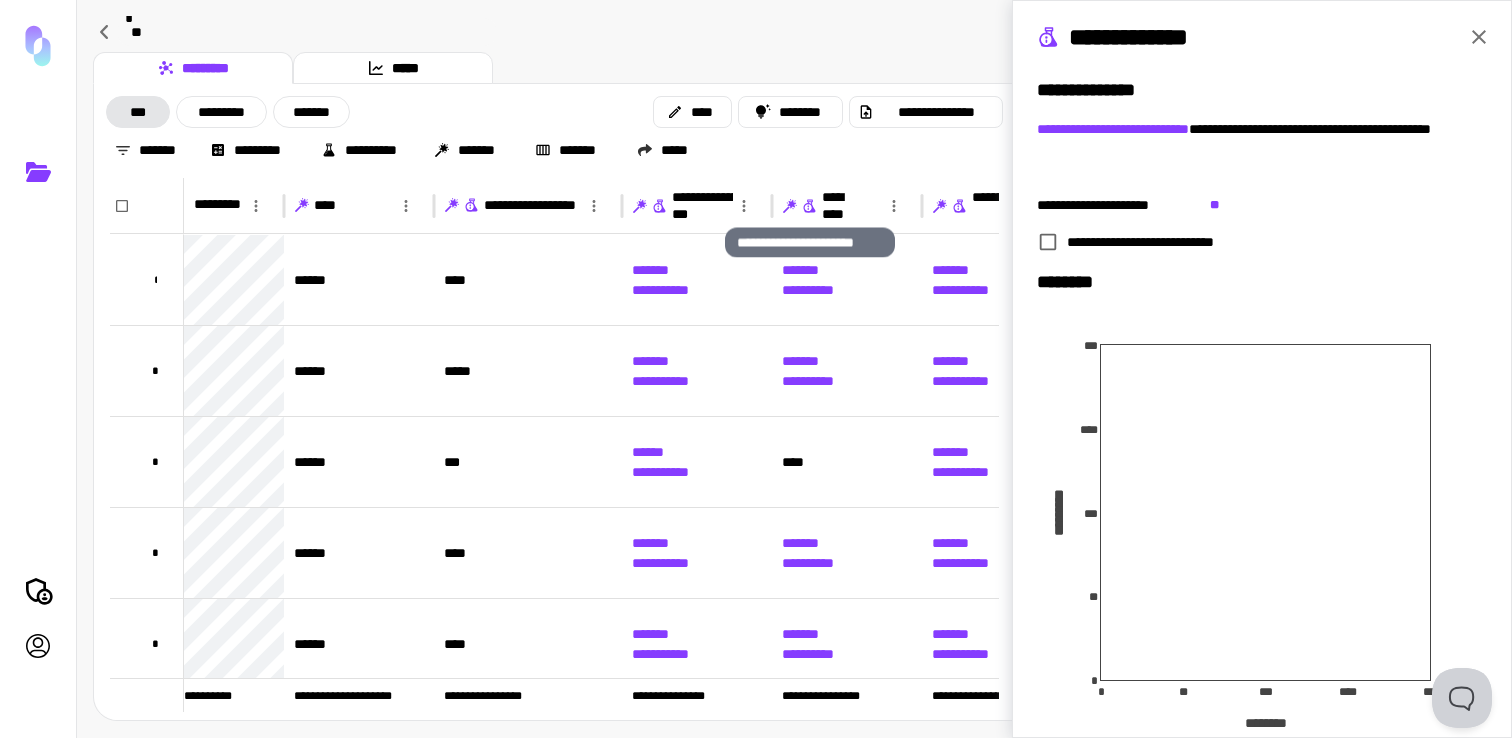 scroll, scrollTop: 66, scrollLeft: 0, axis: vertical 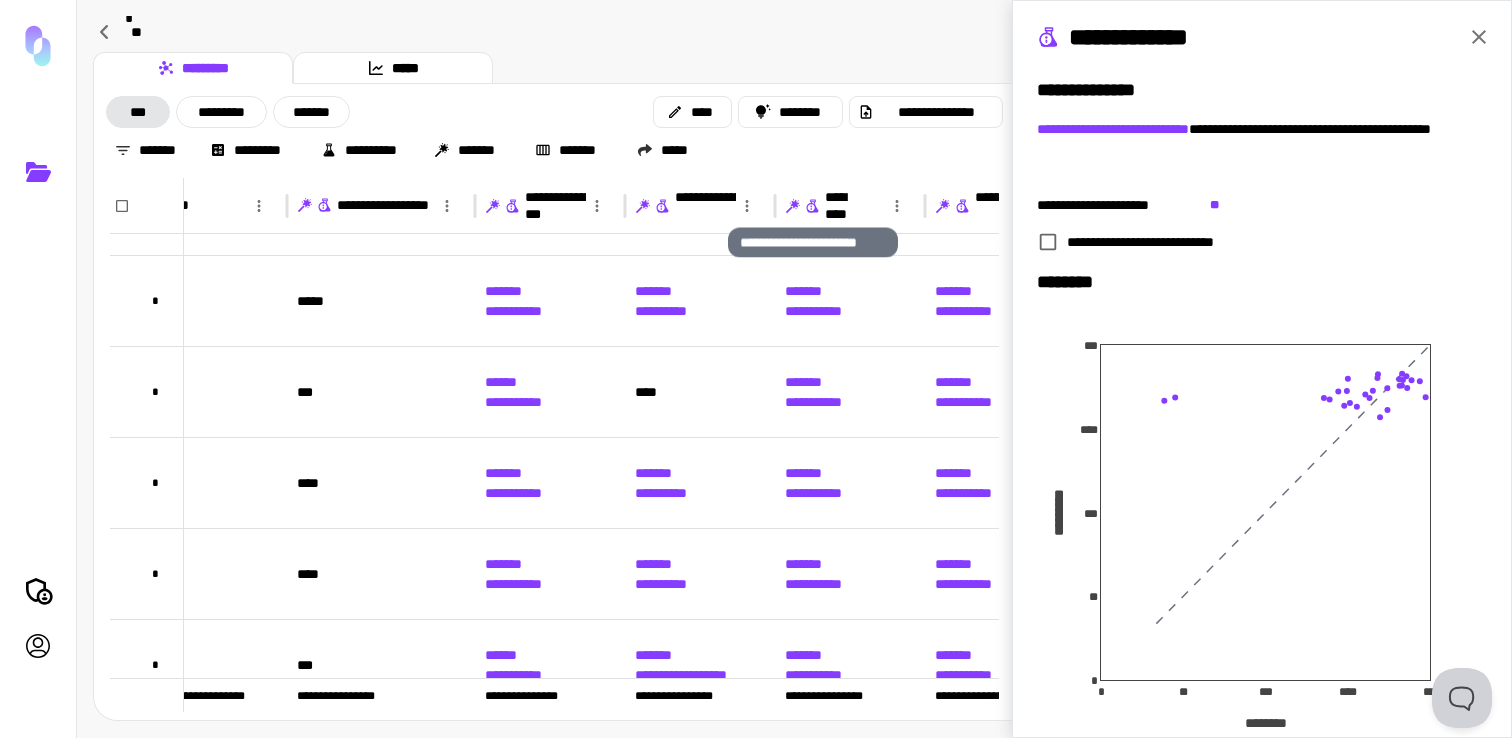 click 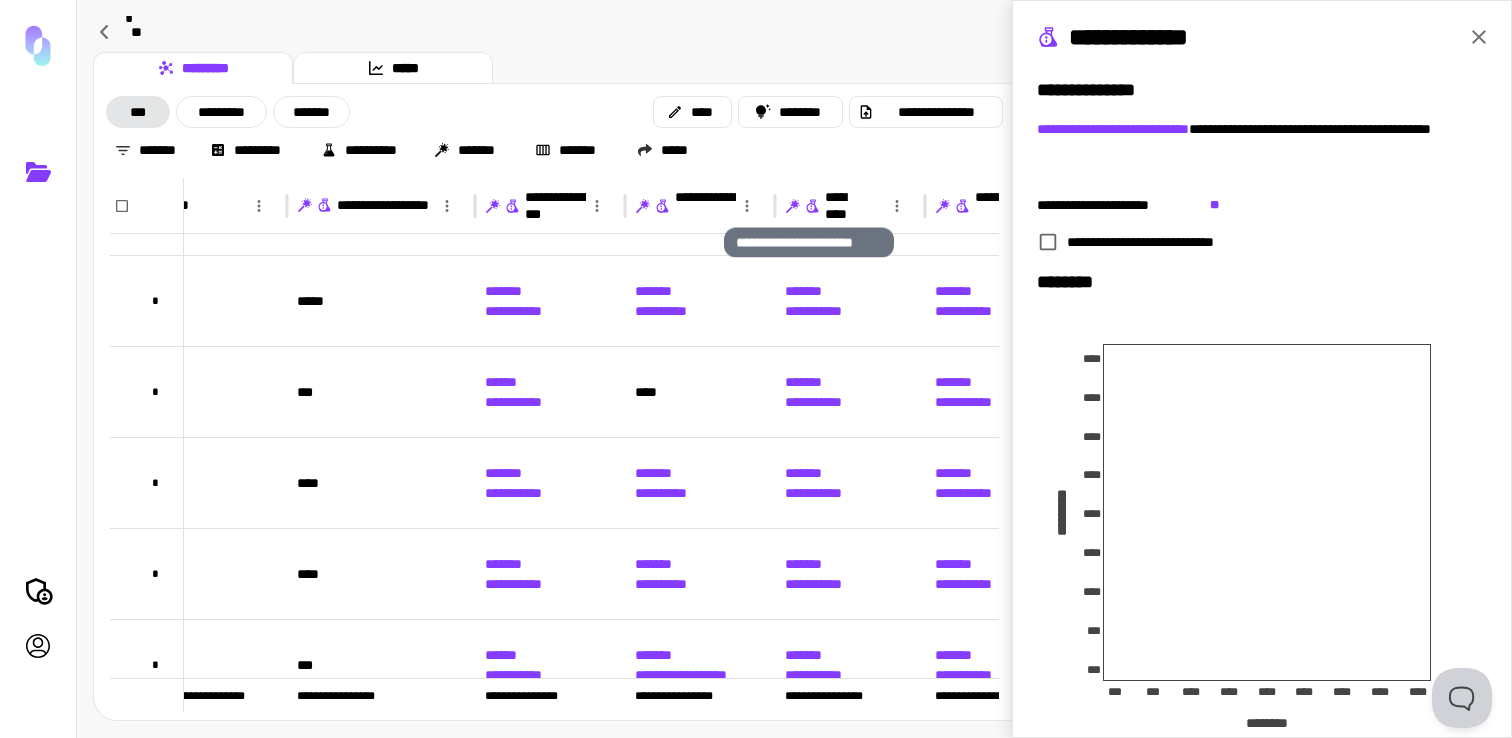 scroll, scrollTop: 70, scrollLeft: 276, axis: both 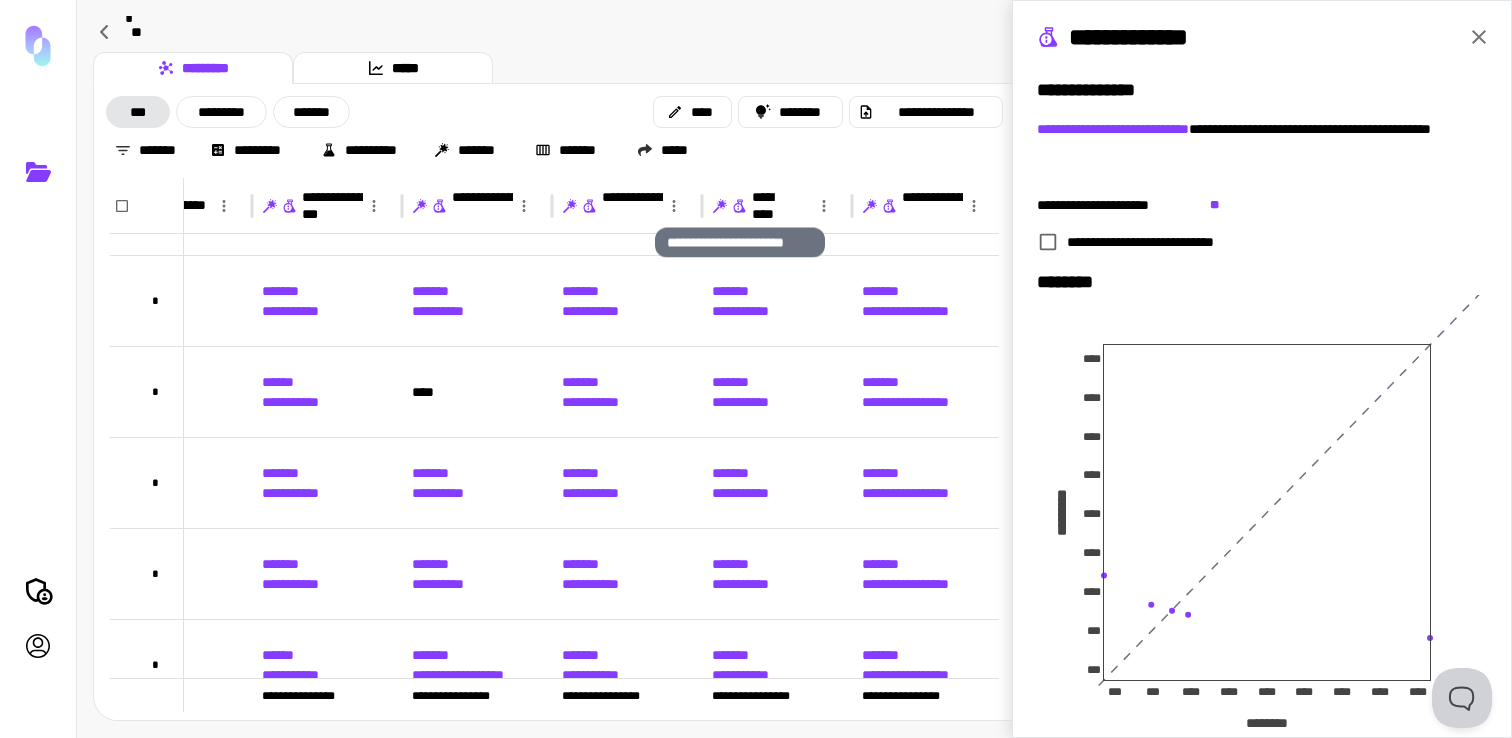 click 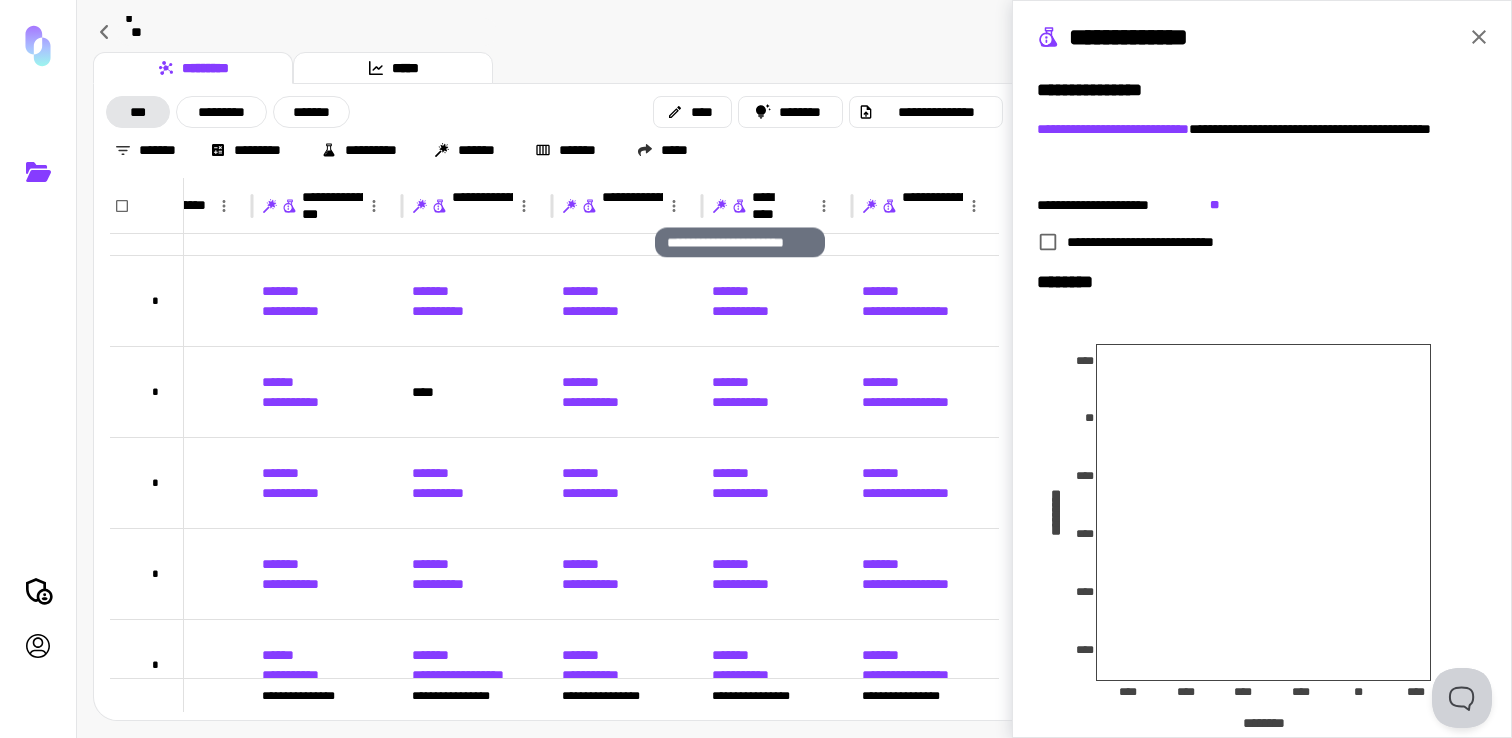scroll, scrollTop: 70, scrollLeft: 411, axis: both 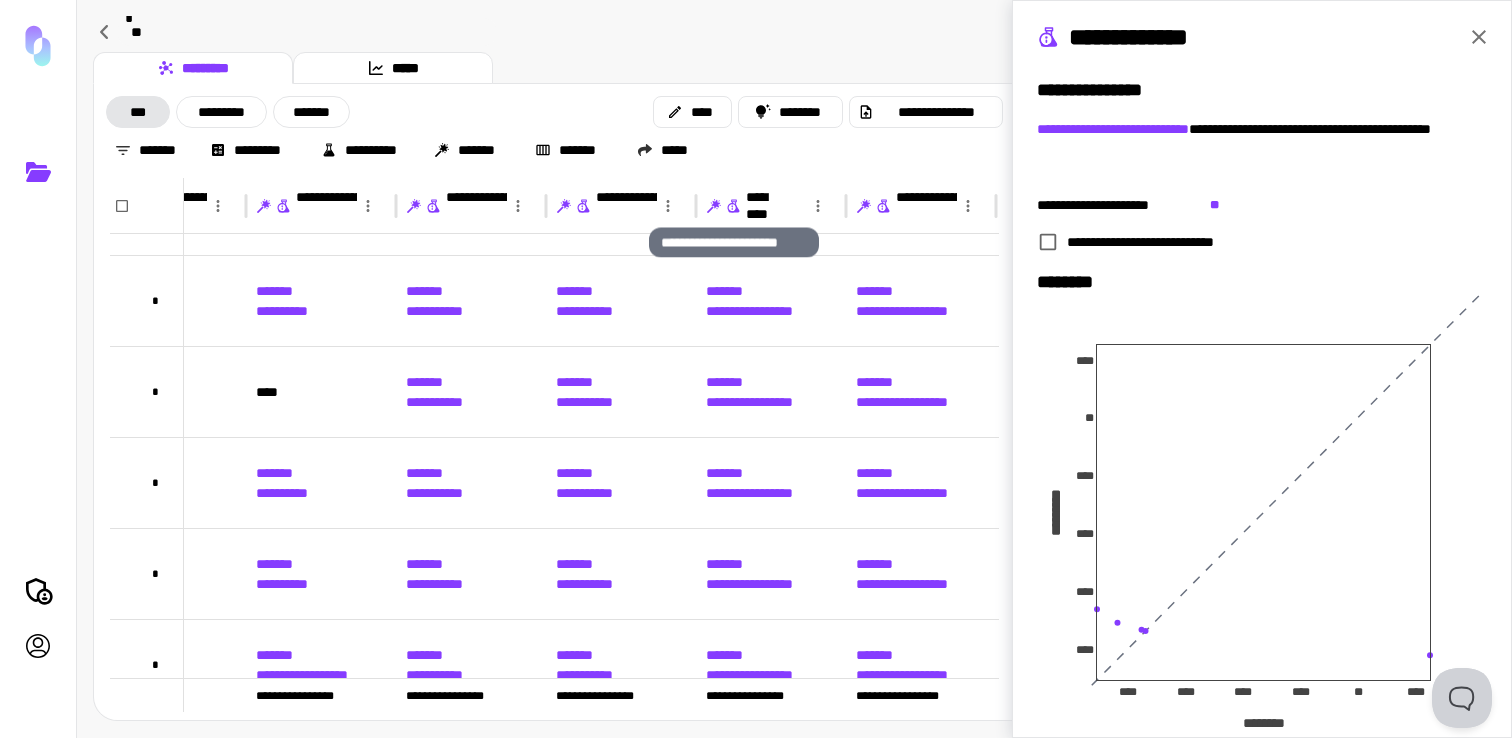 click 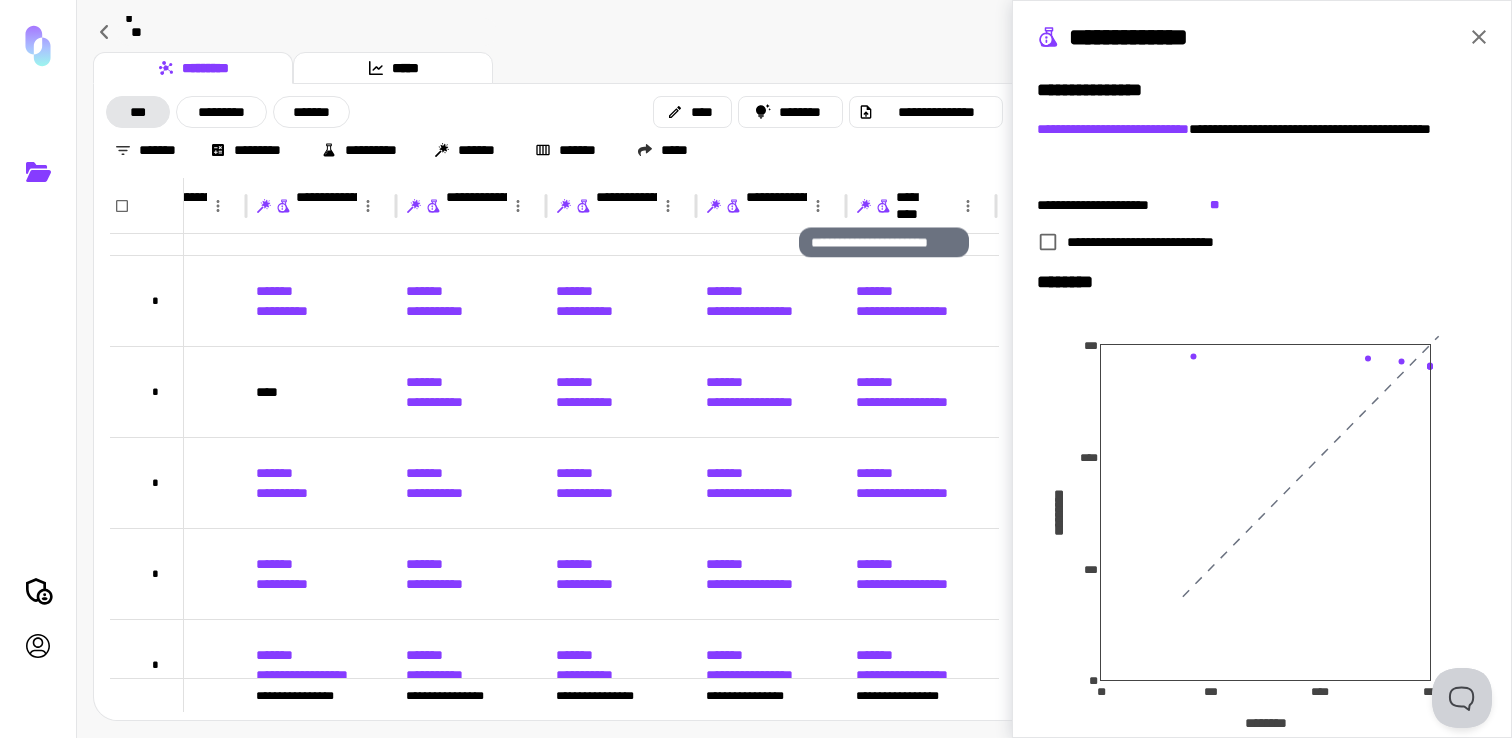 click 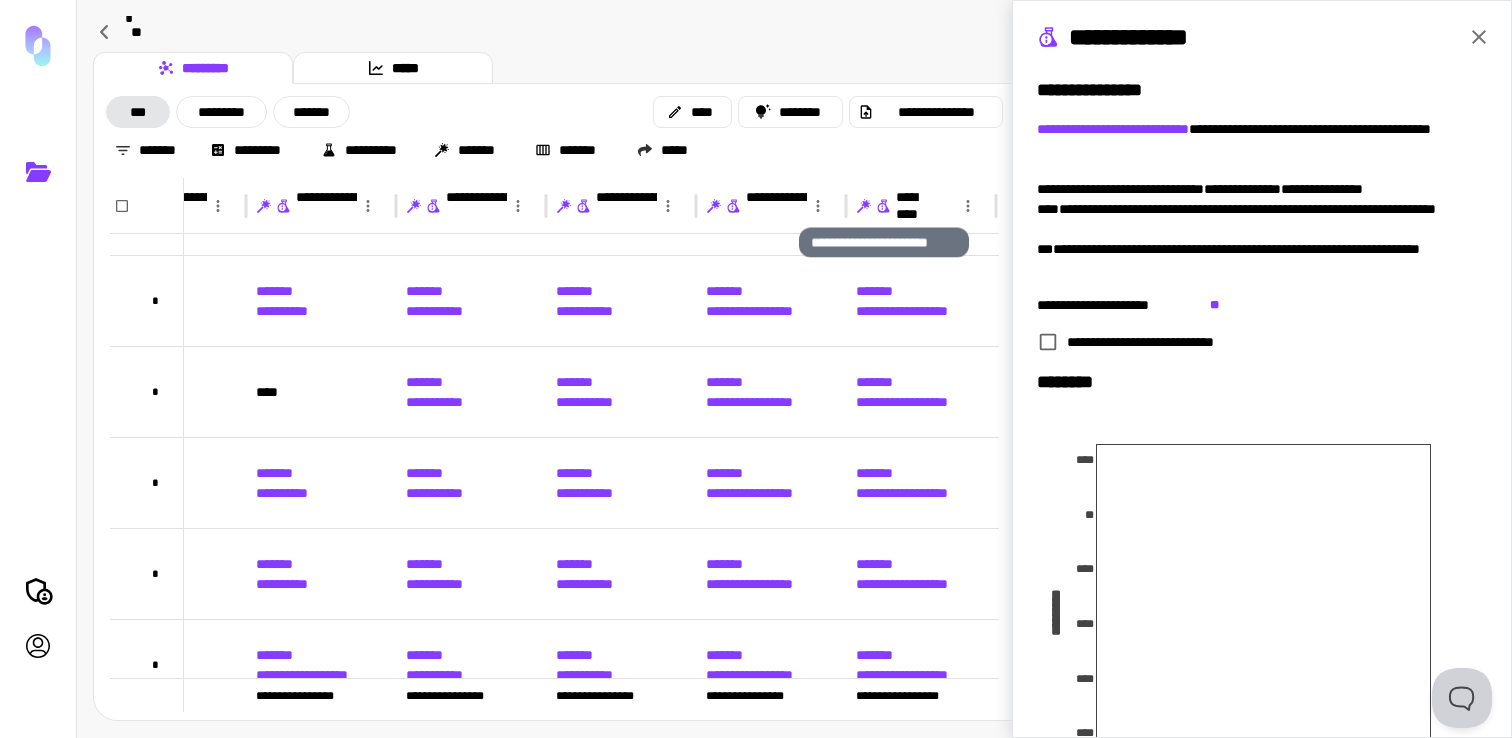 scroll, scrollTop: 70, scrollLeft: 681, axis: both 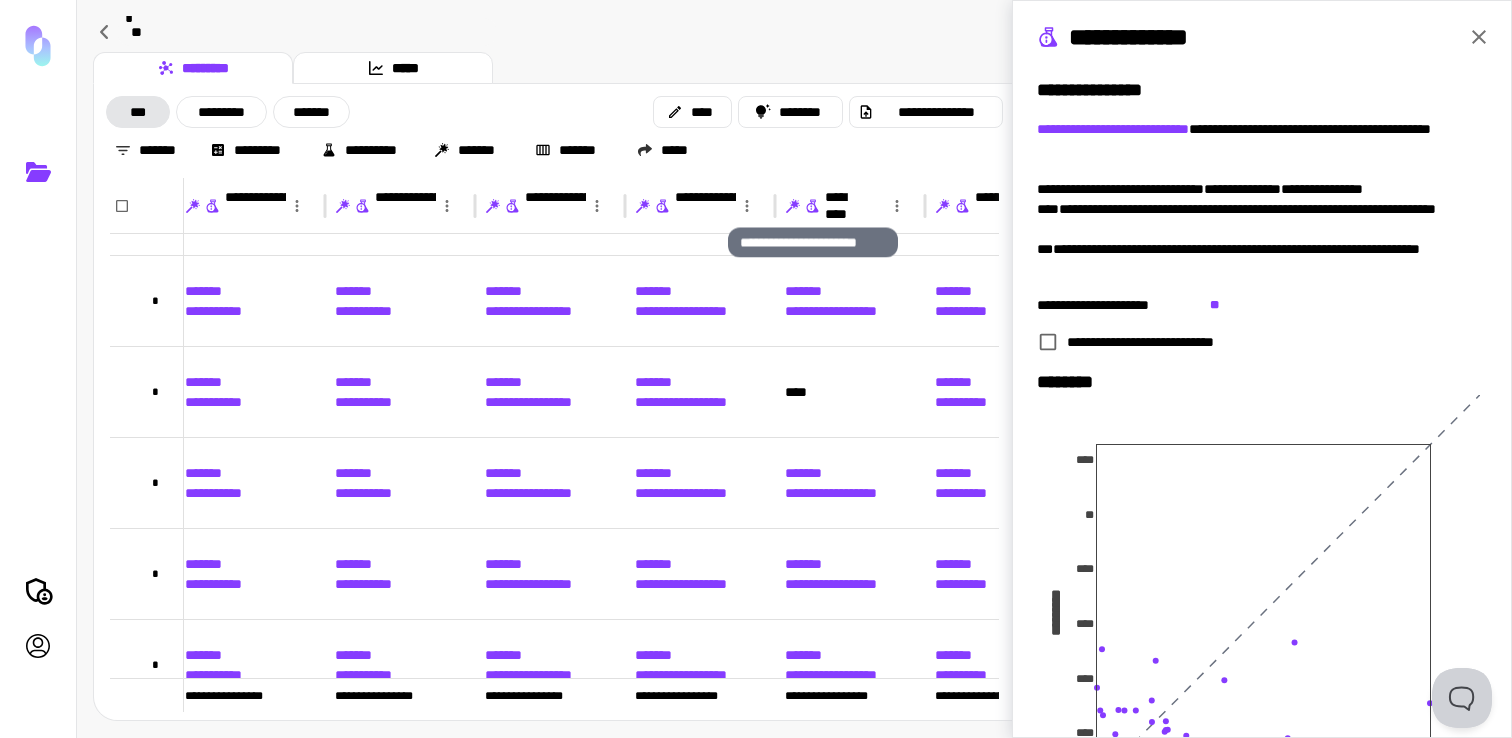 click 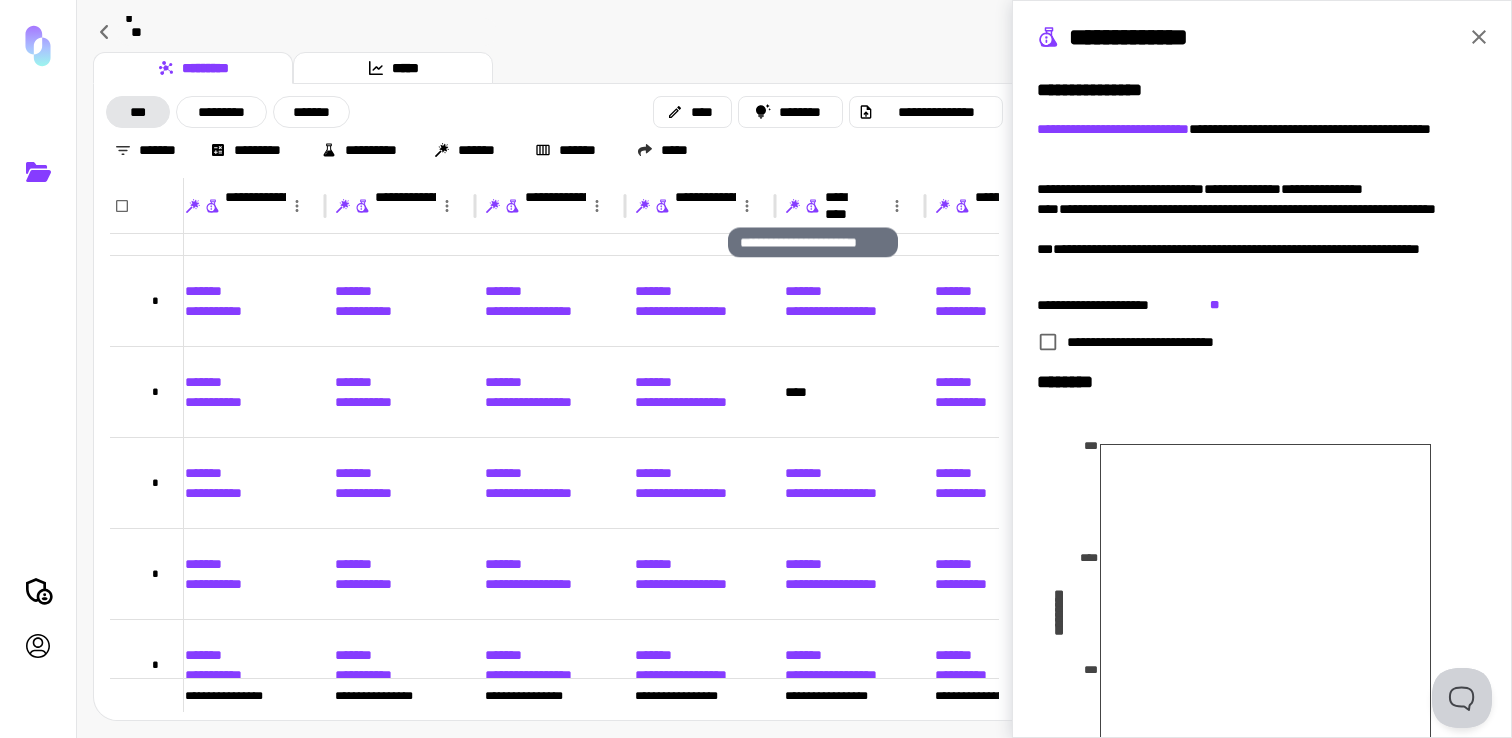 scroll, scrollTop: 70, scrollLeft: 793, axis: both 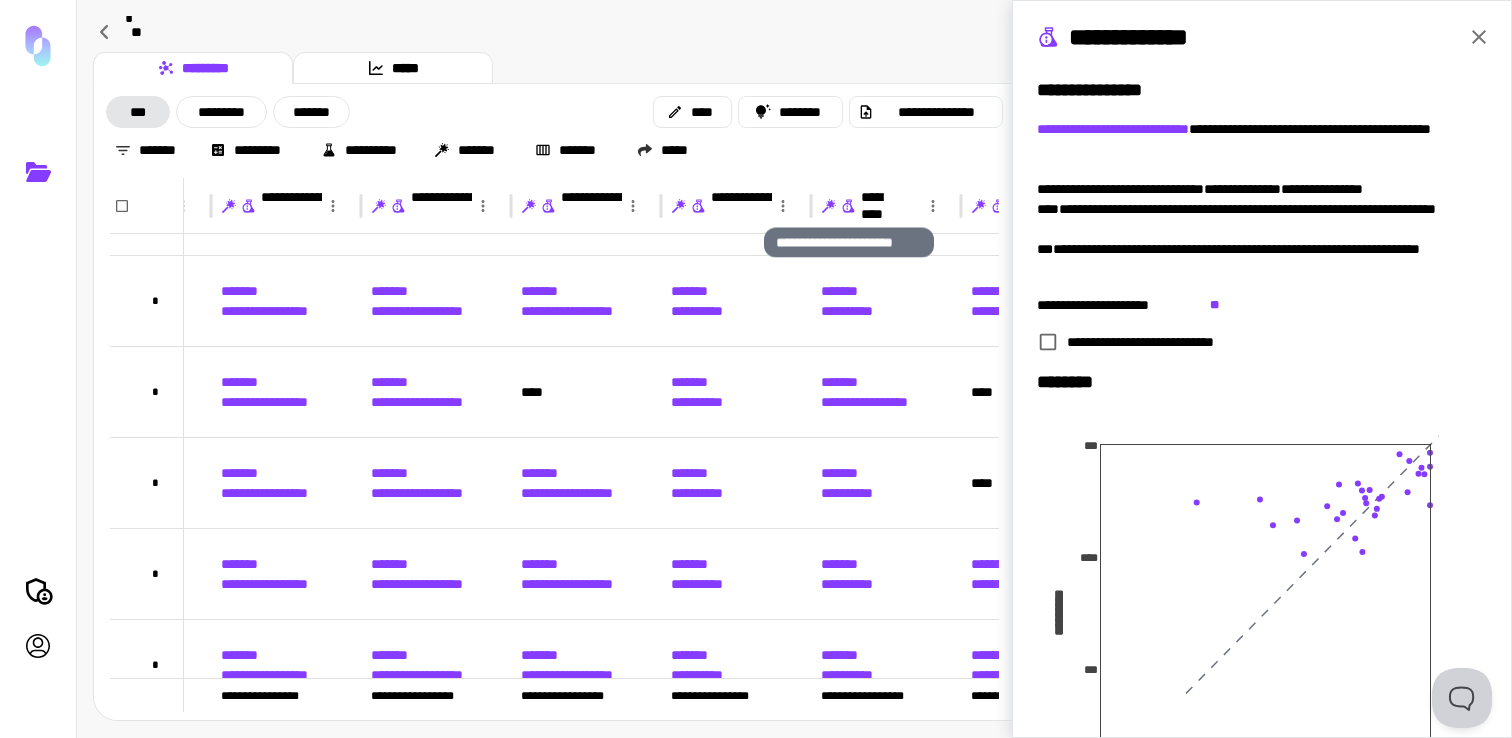 click 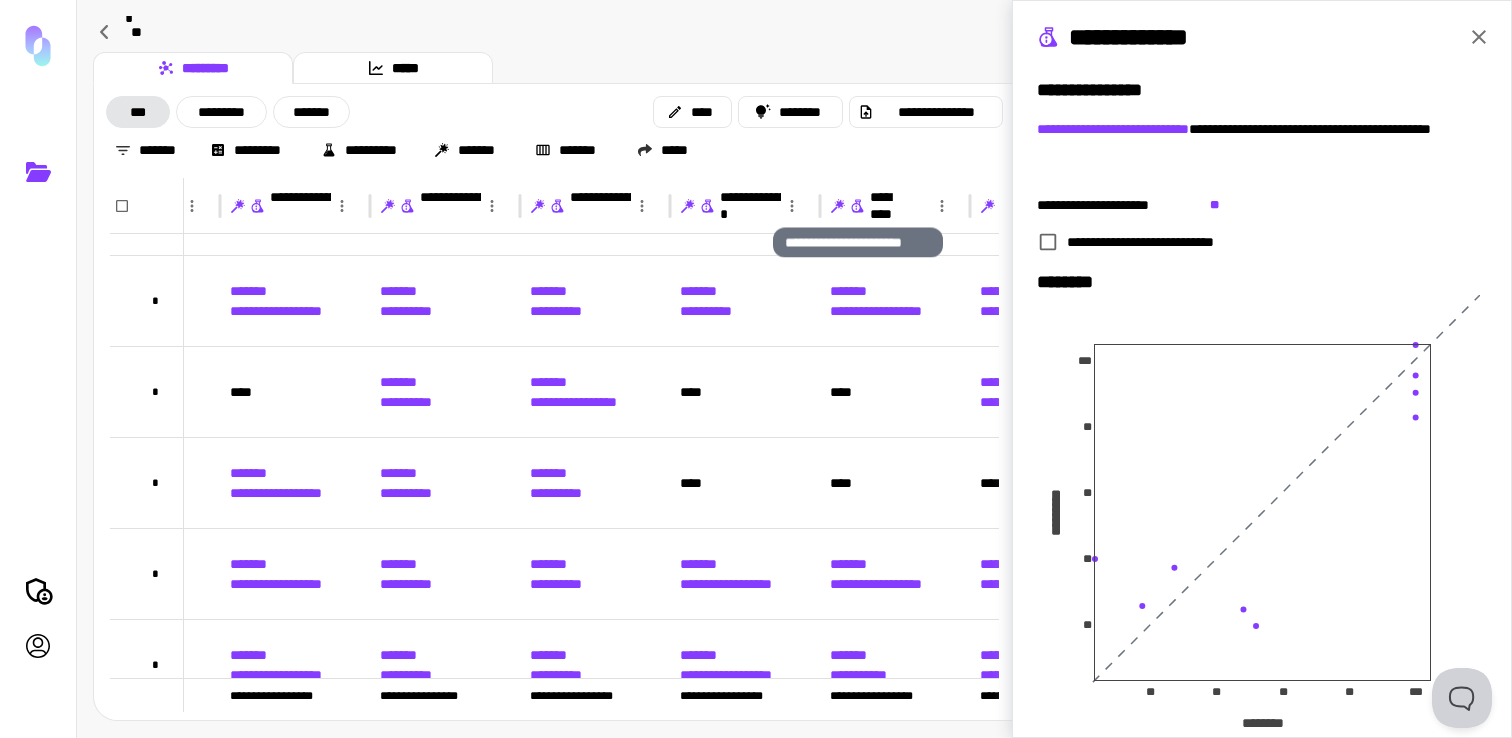 click 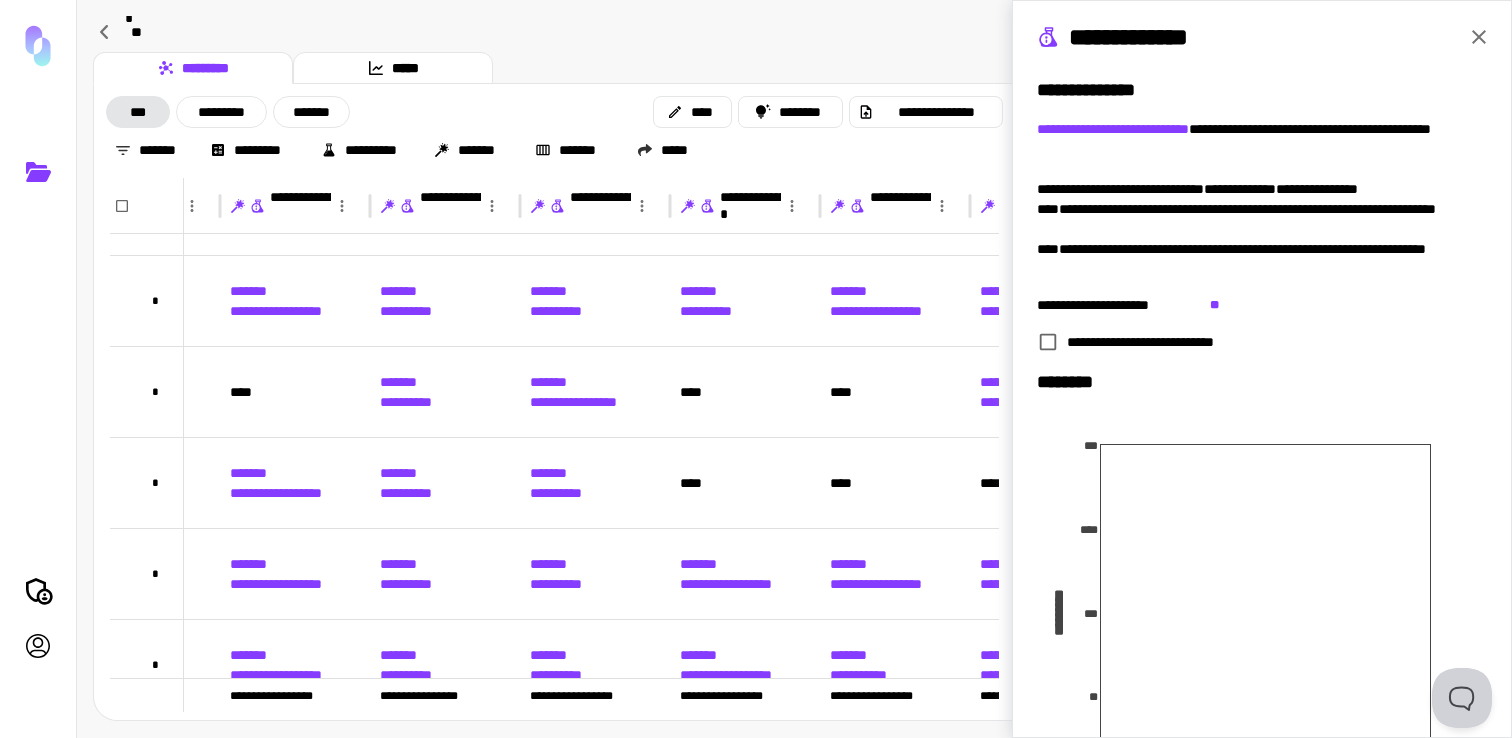 type 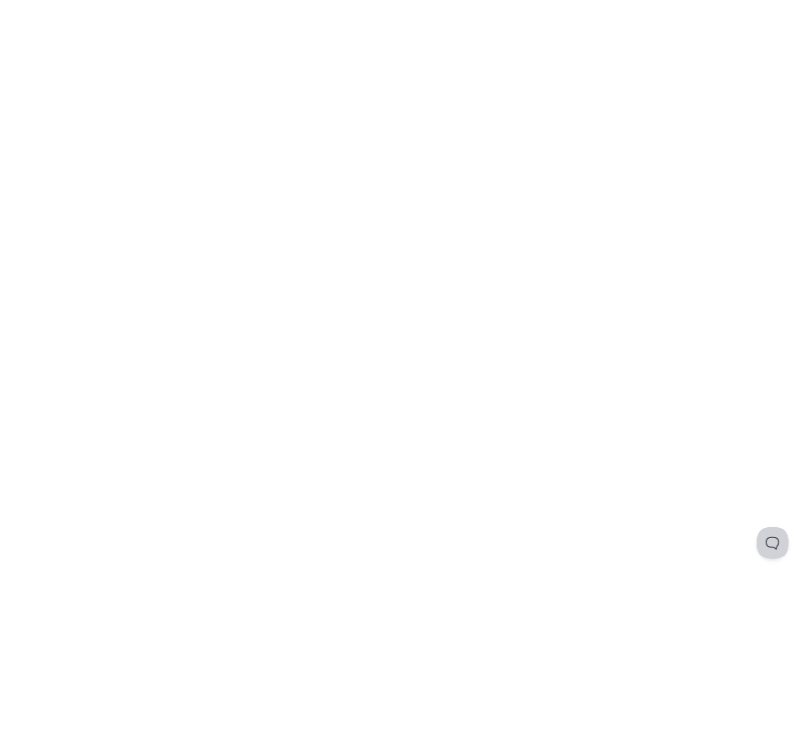 scroll, scrollTop: 0, scrollLeft: 0, axis: both 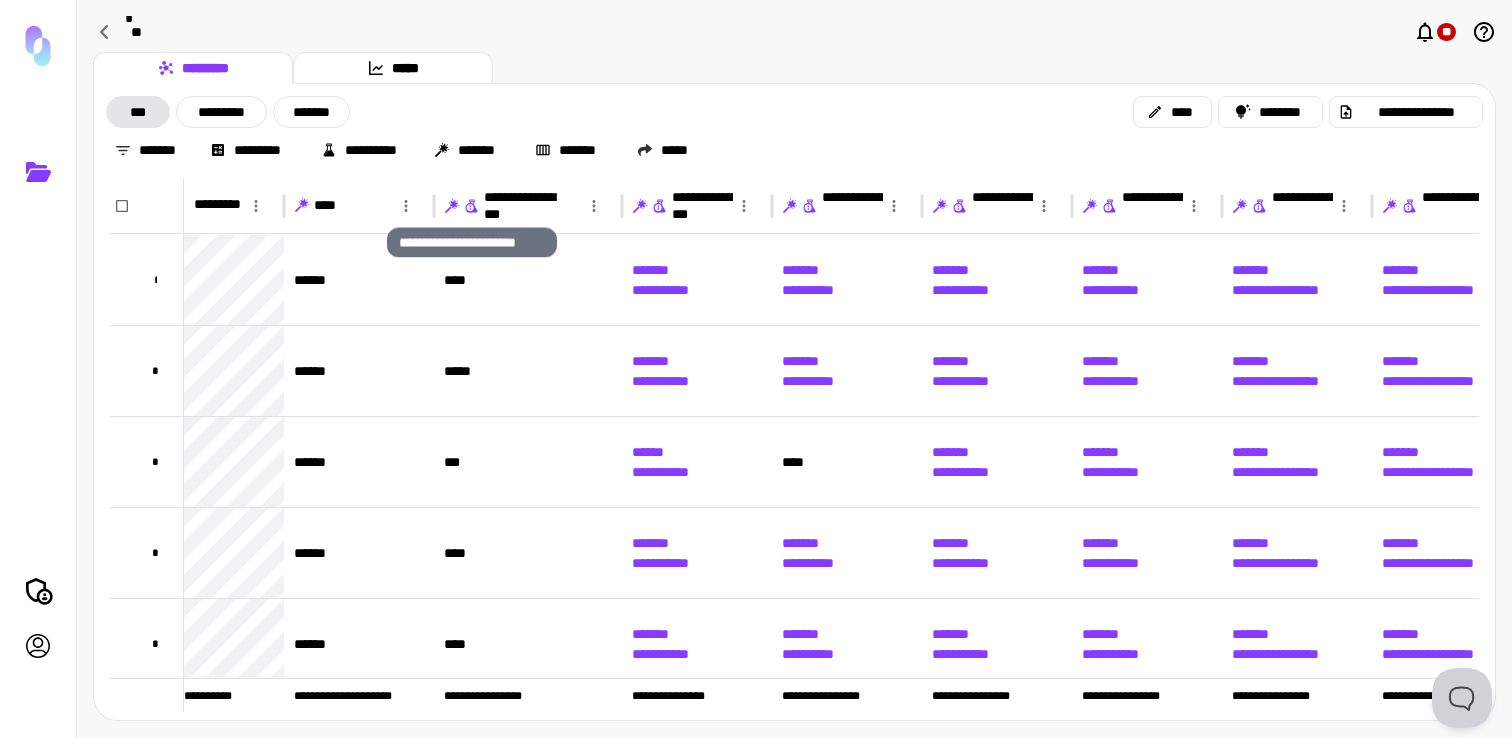 click 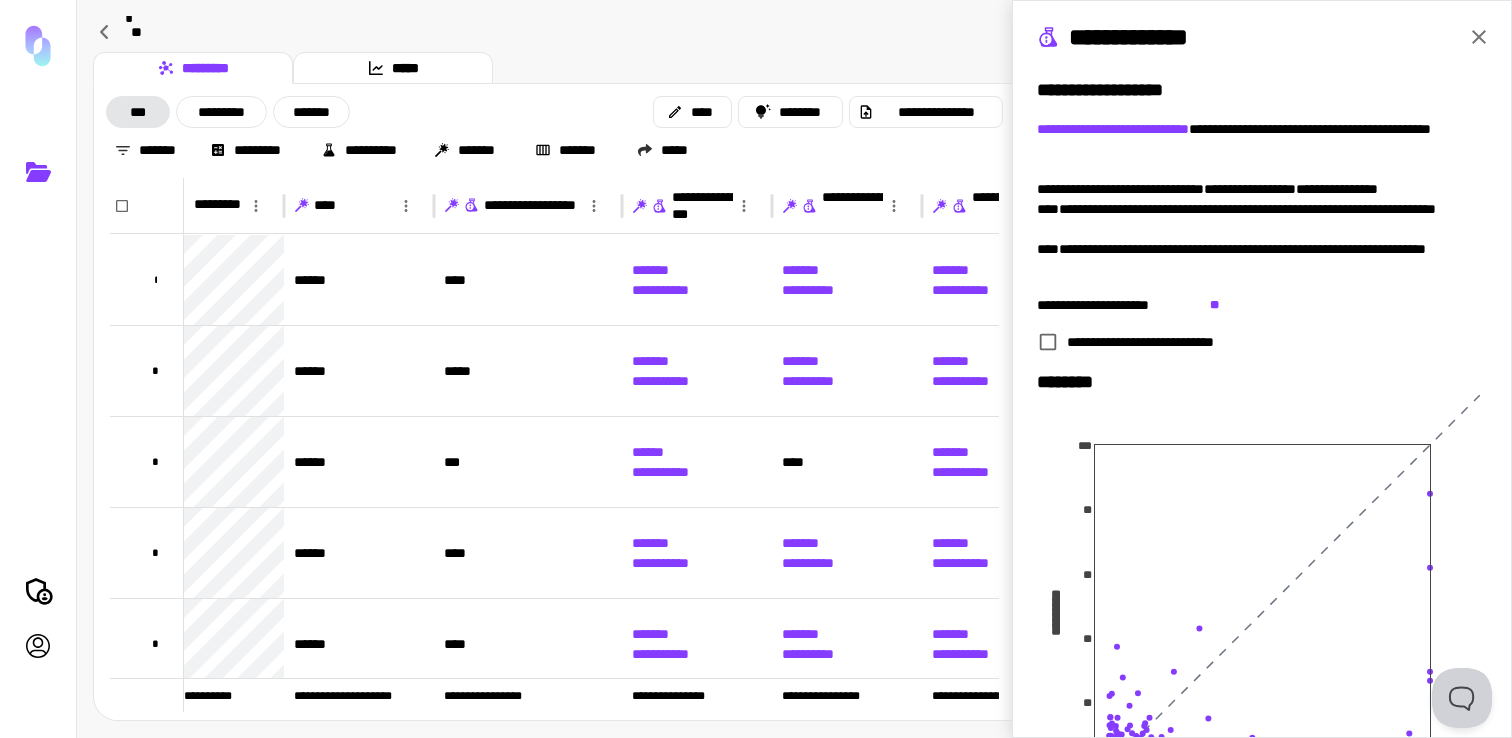 click 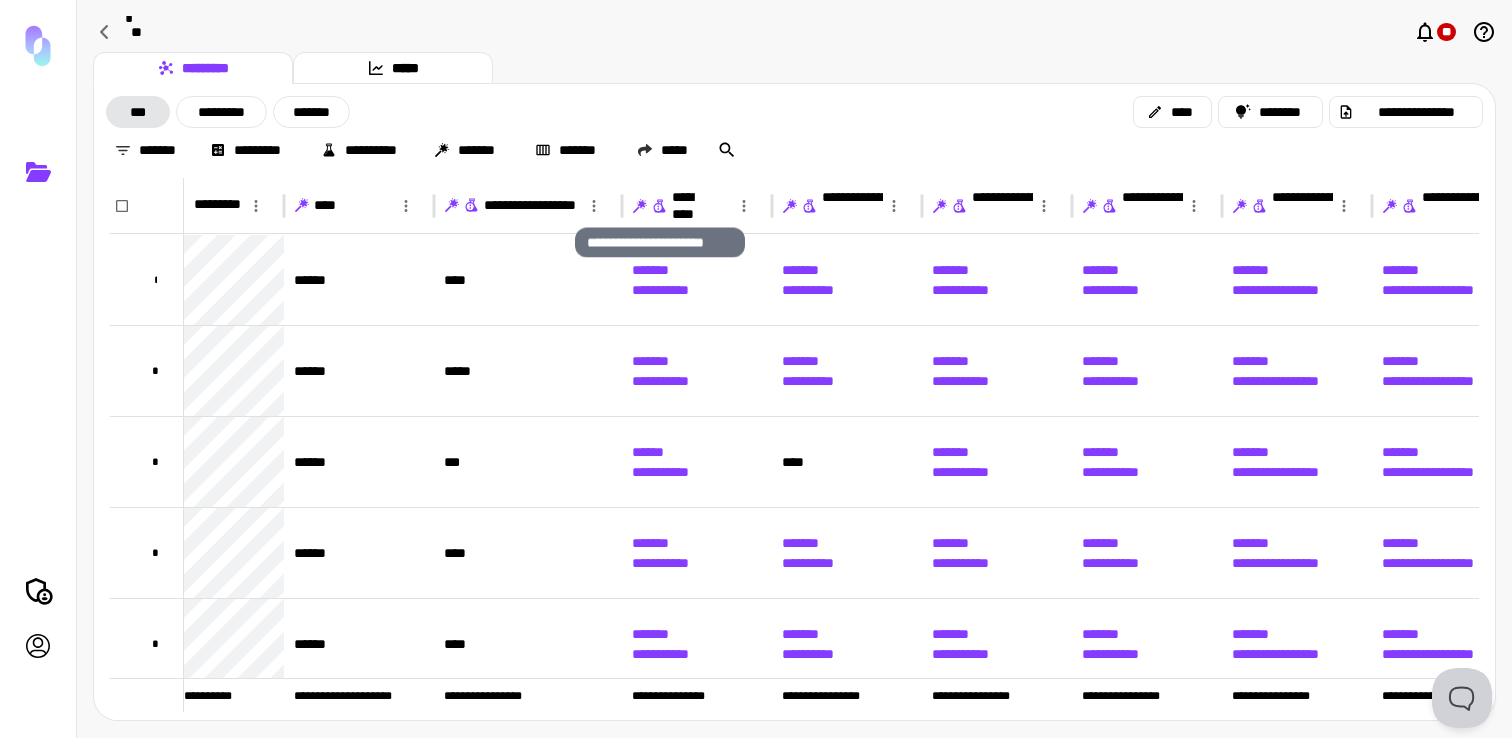 click 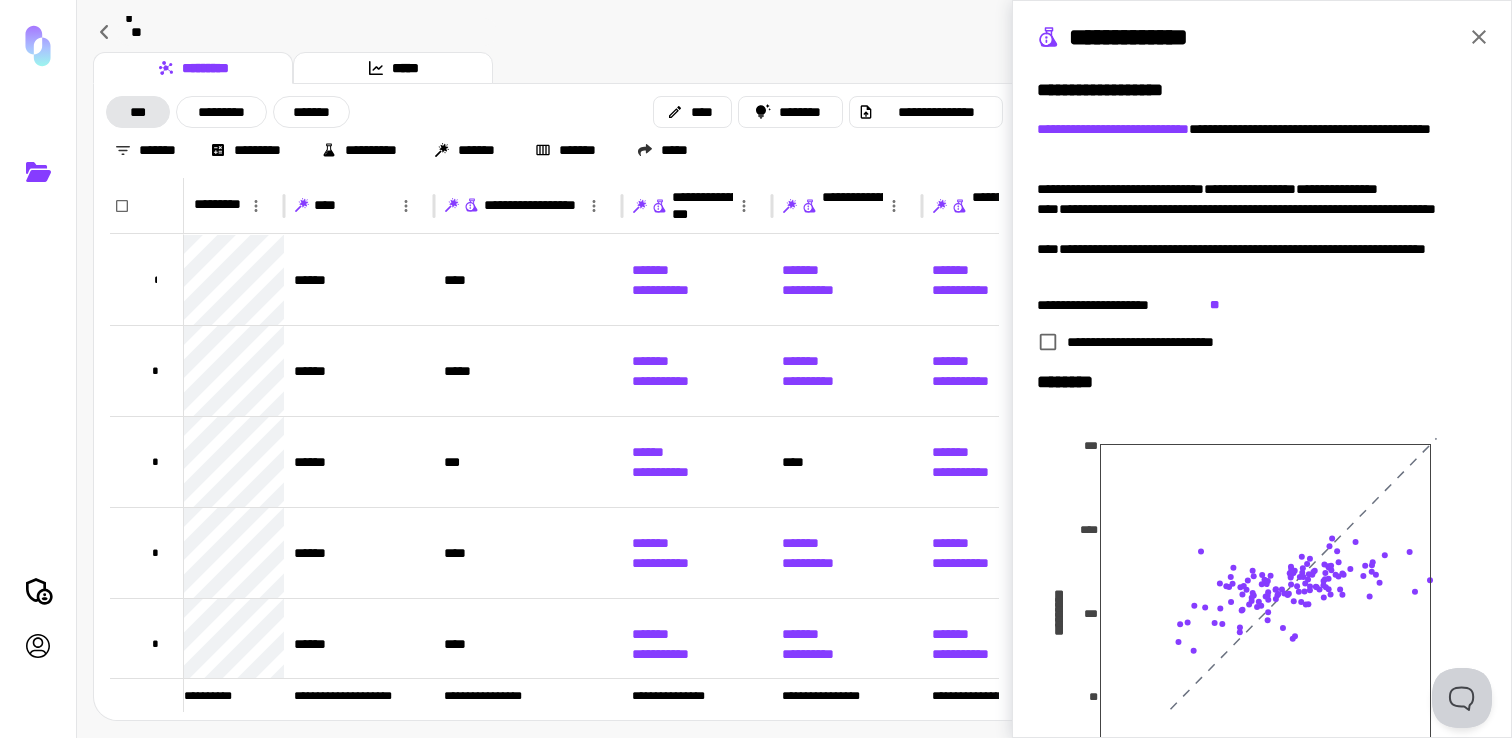 click on "**********" at bounding box center (1262, 369) 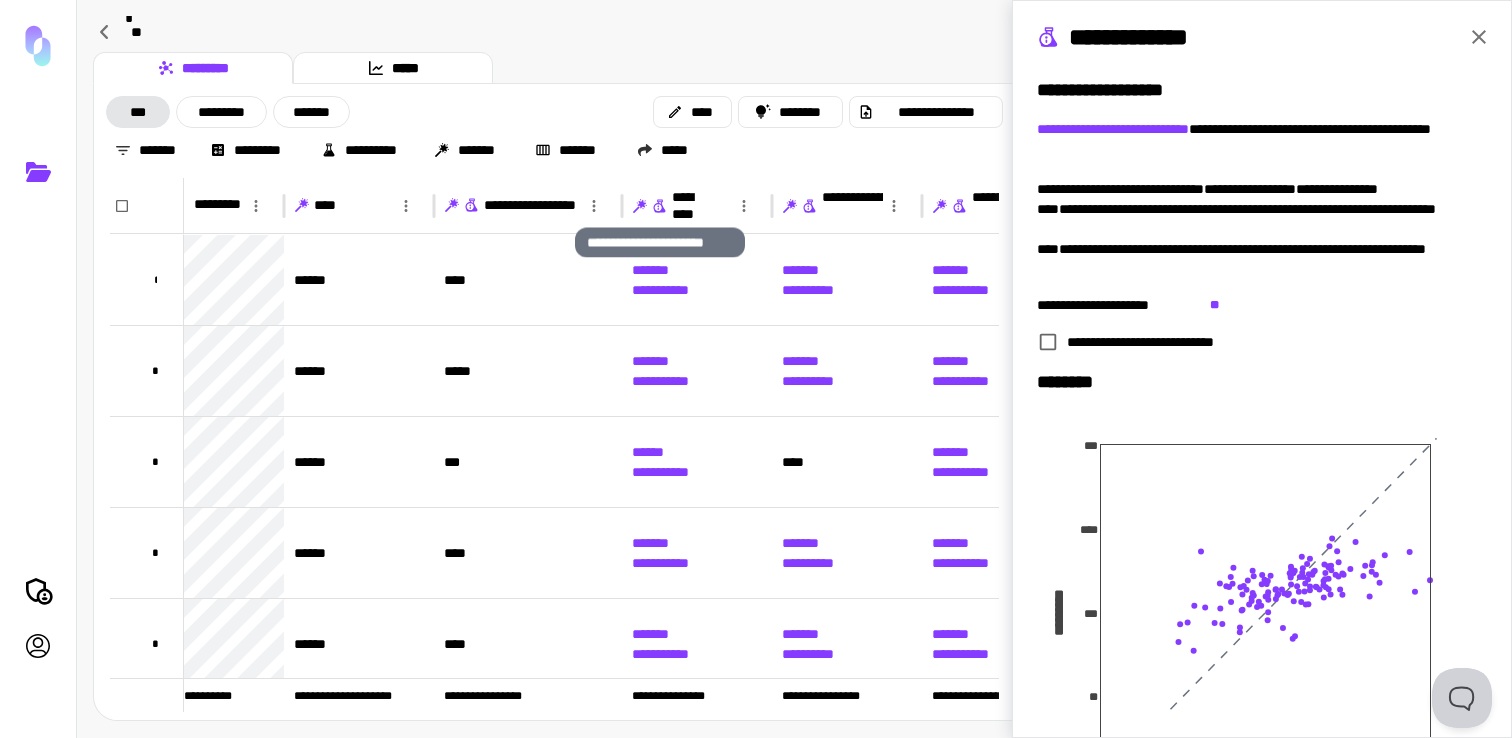 click 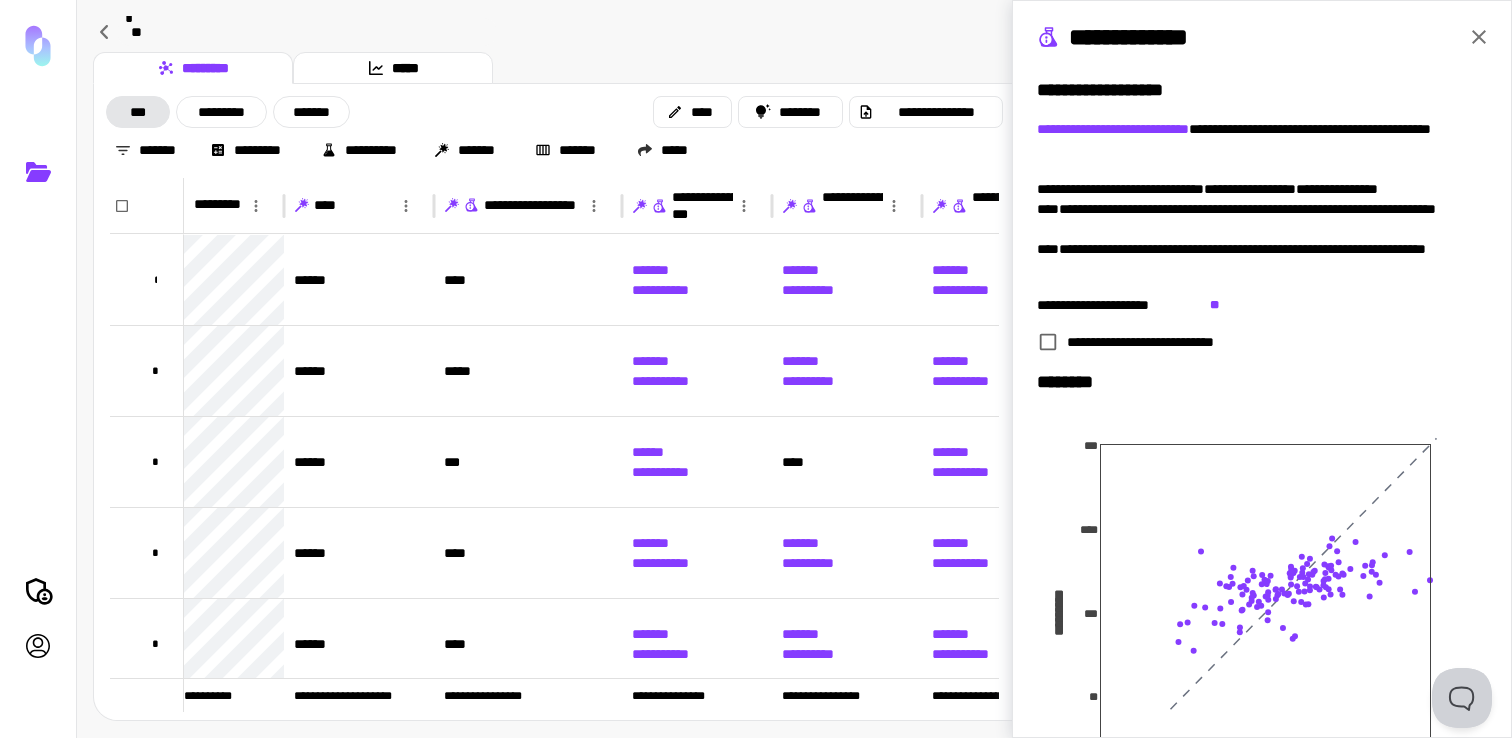 click on "**********" at bounding box center [1262, 369] 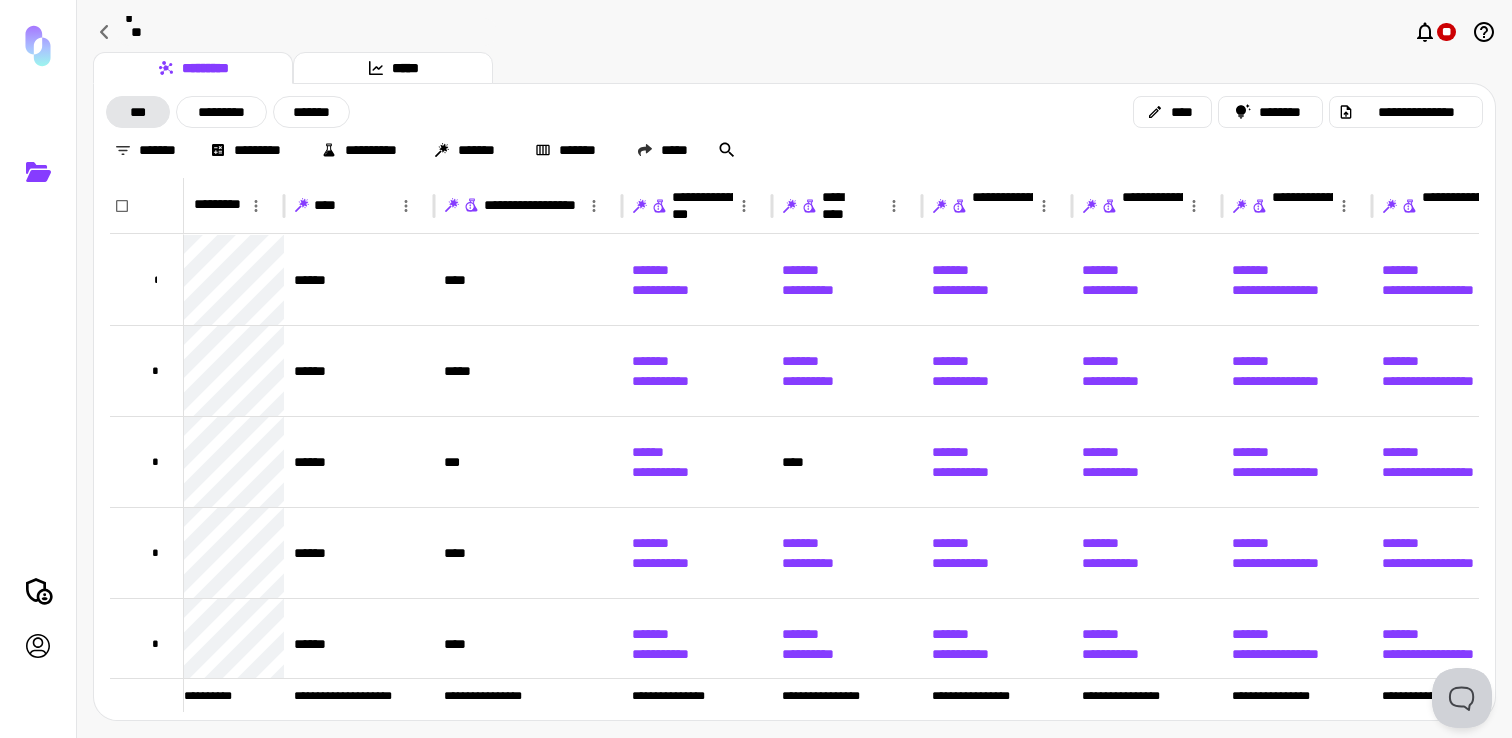 click 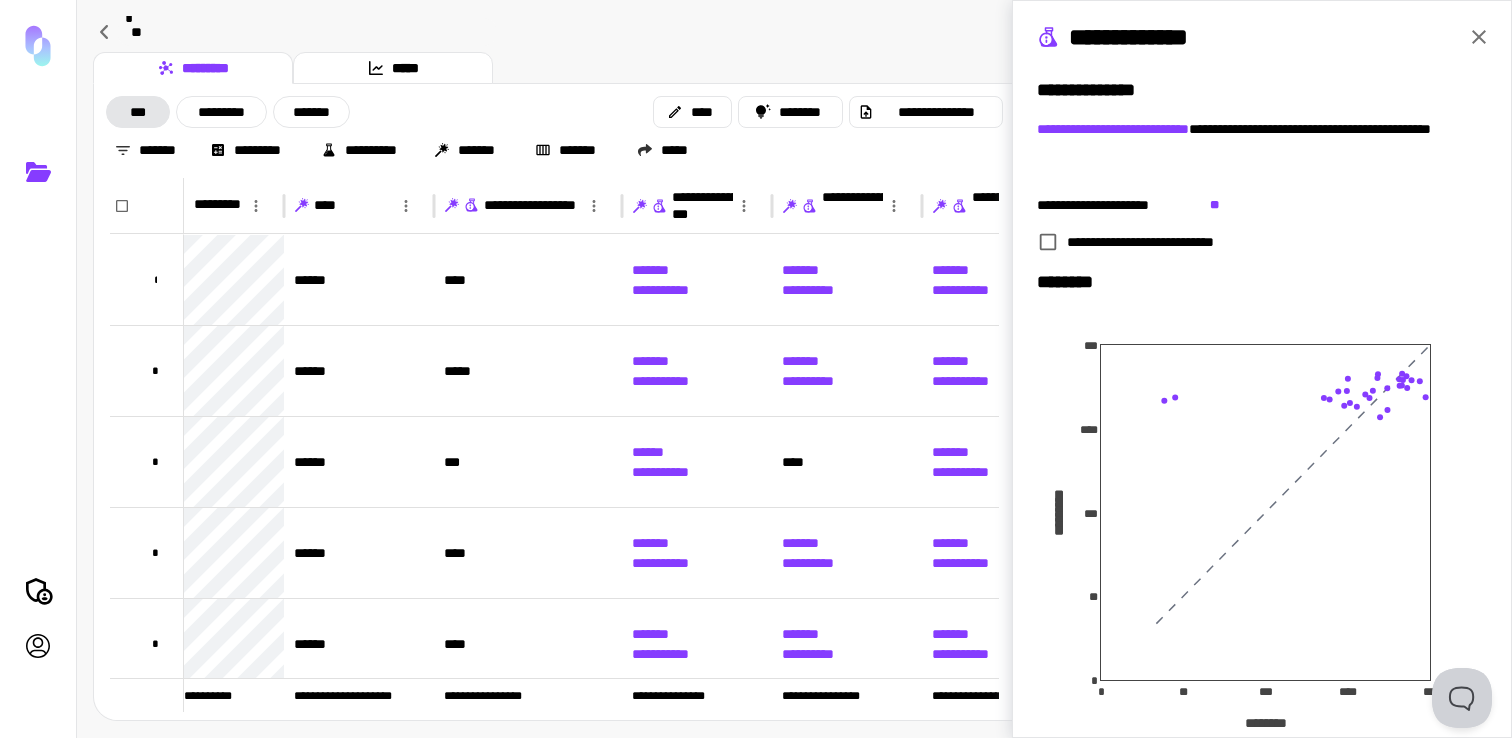 click 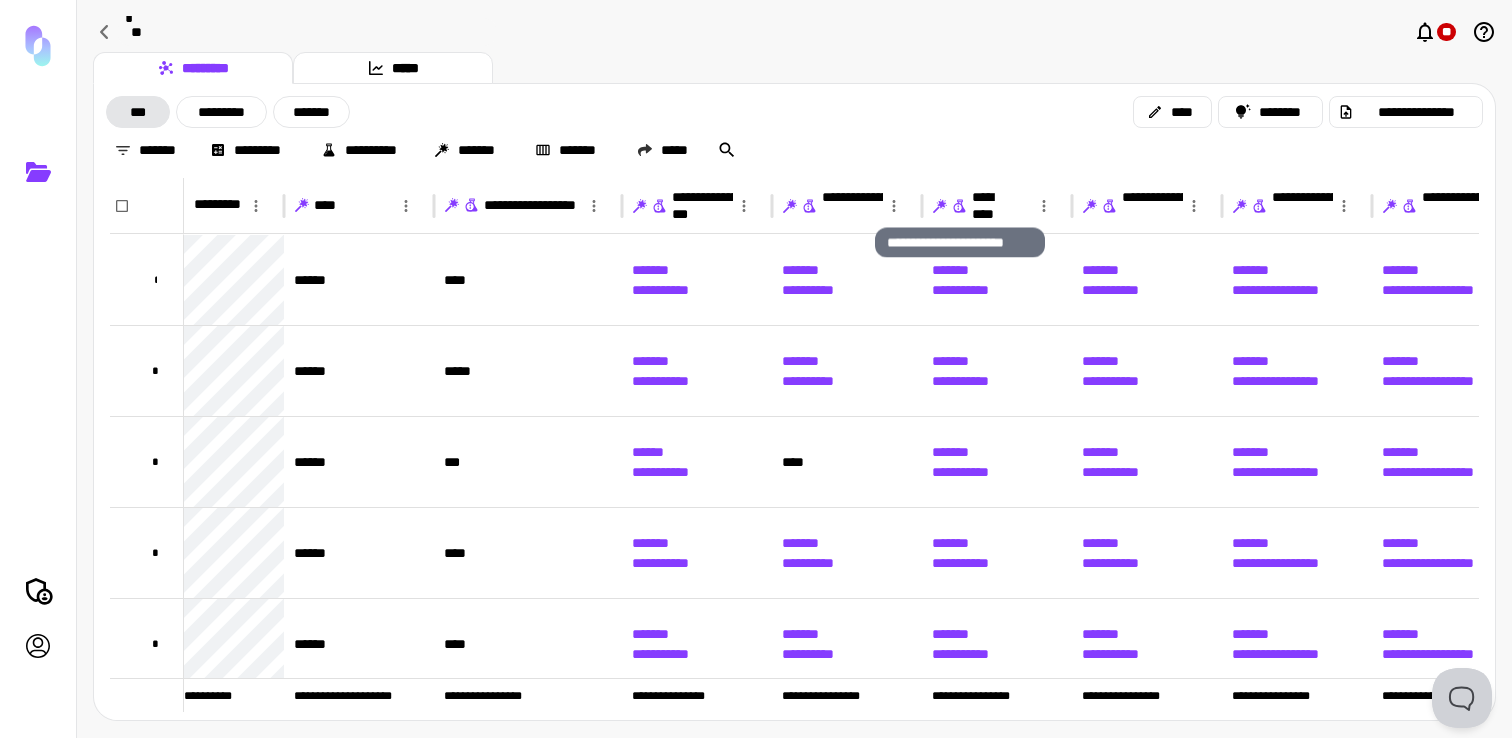 click 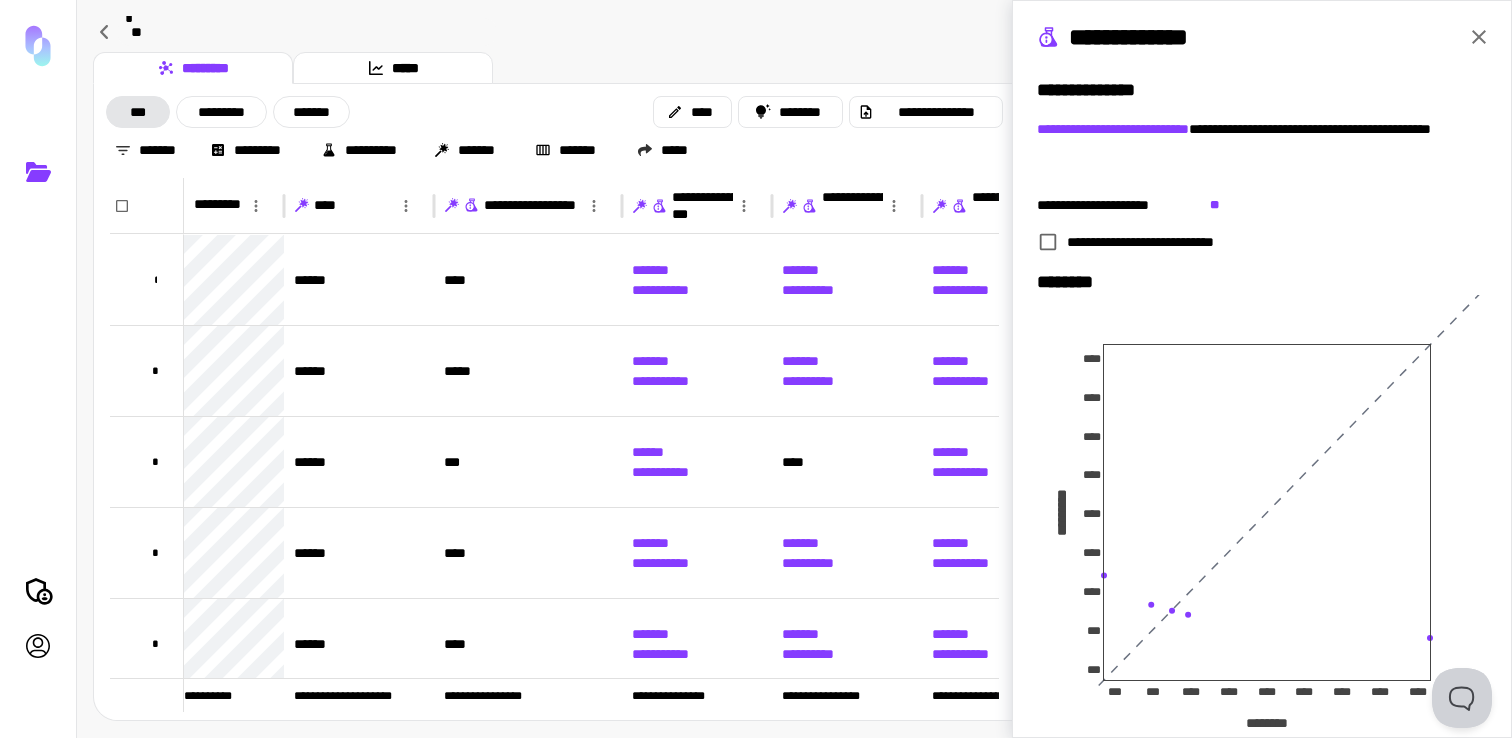 click 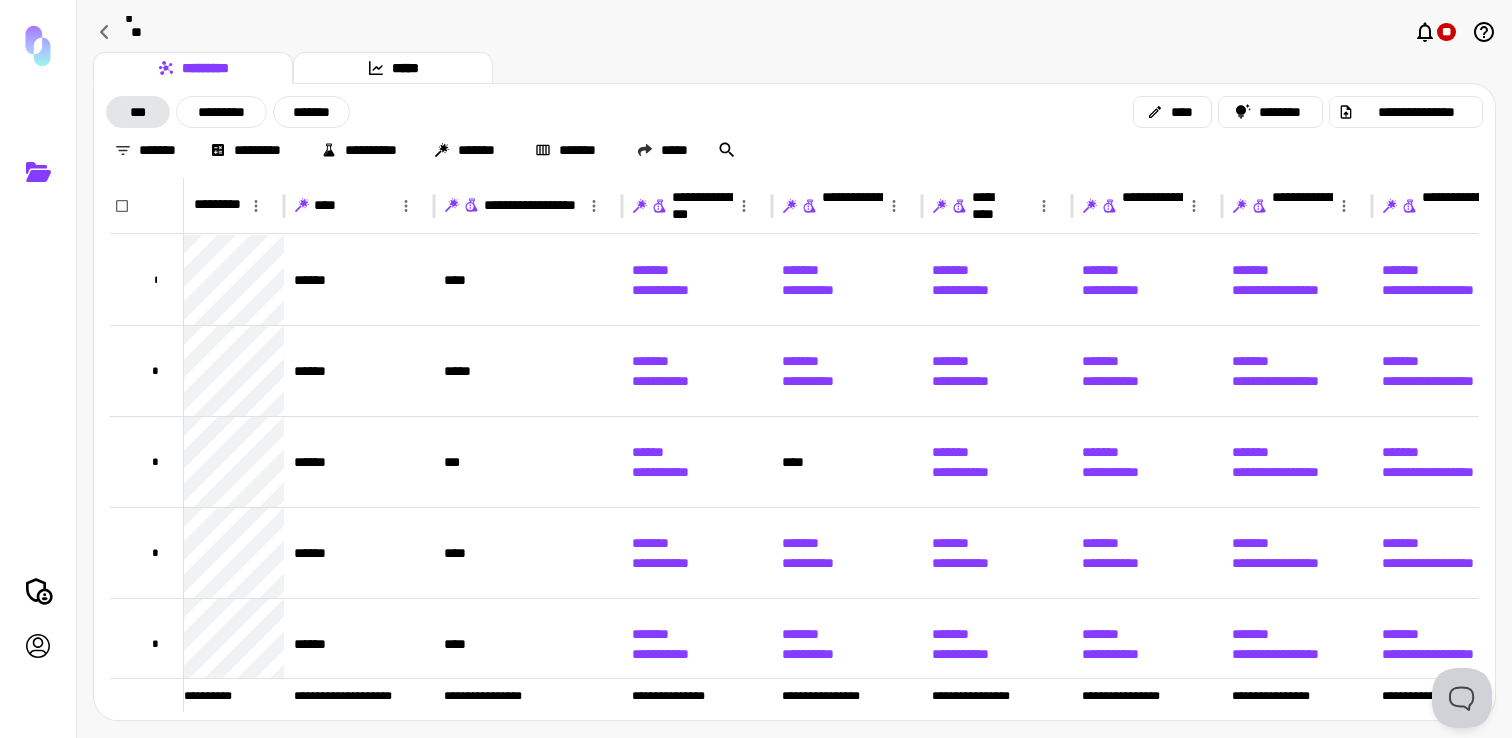 scroll, scrollTop: 0, scrollLeft: 288, axis: horizontal 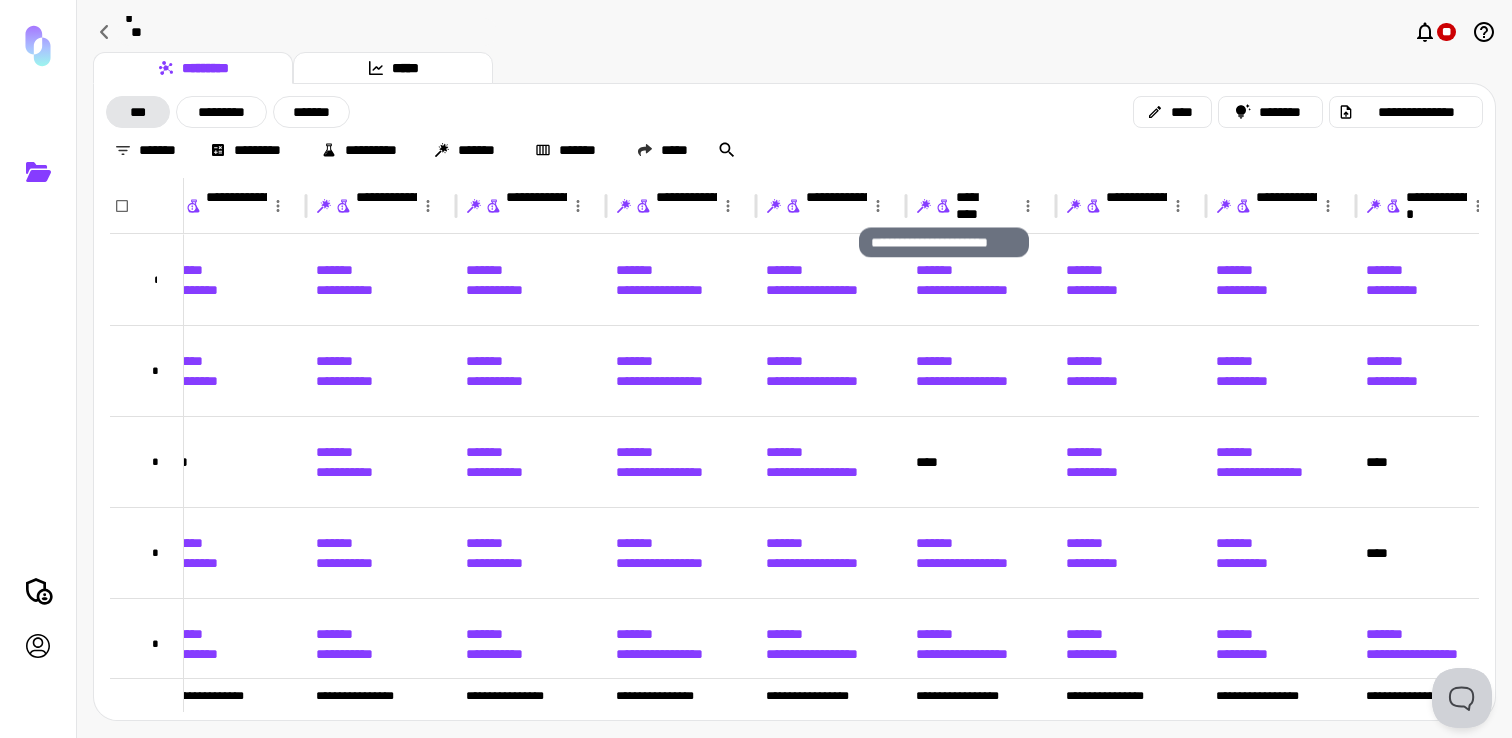 click 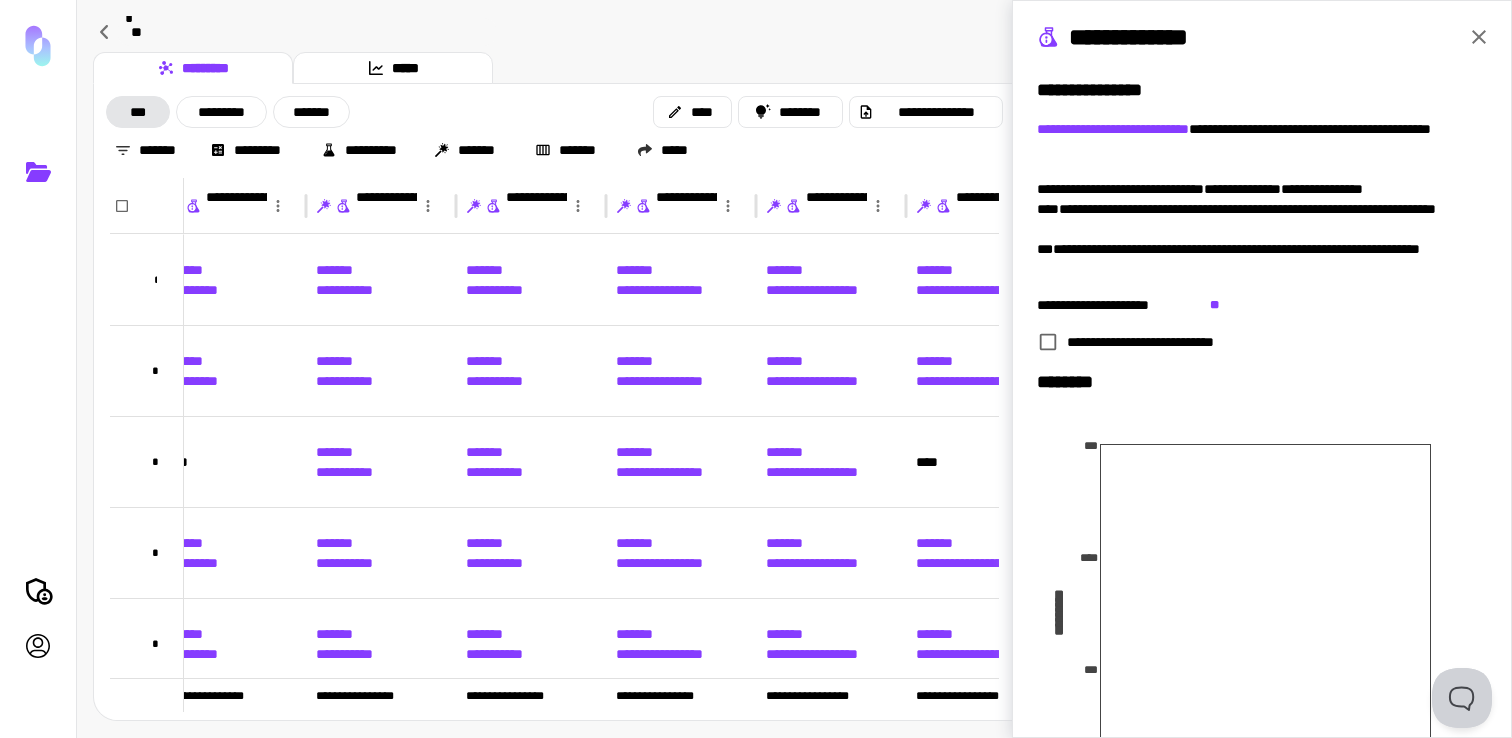 scroll, scrollTop: 14, scrollLeft: 0, axis: vertical 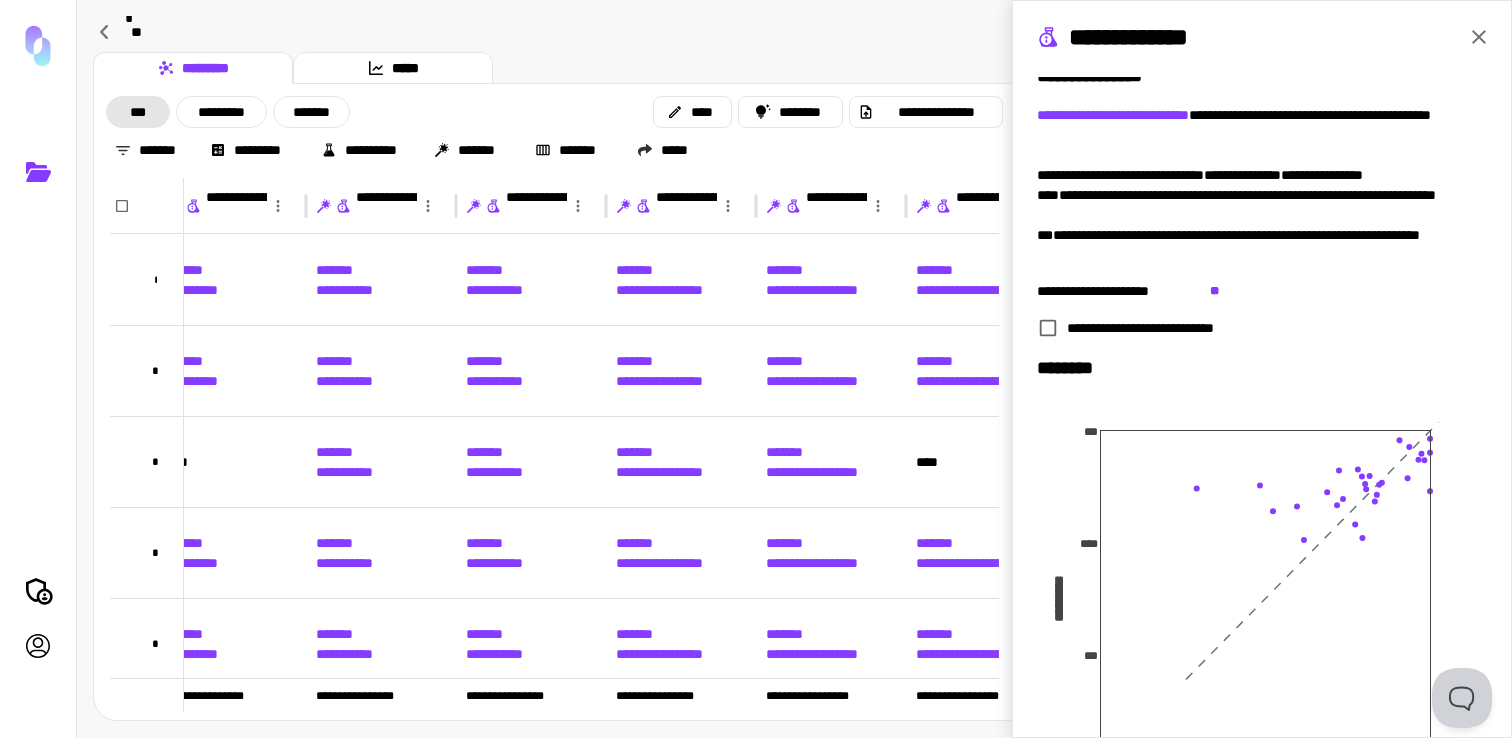 click 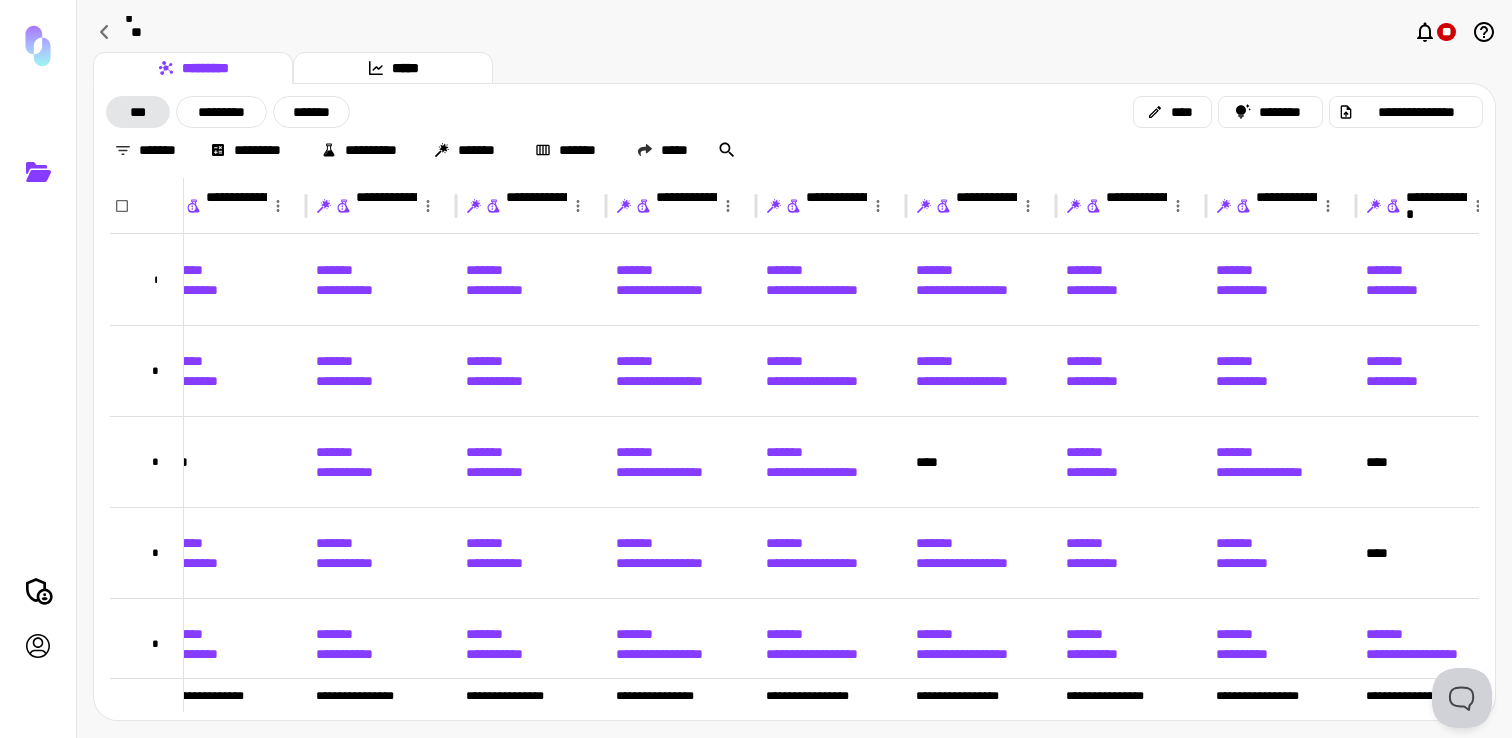 scroll, scrollTop: 0, scrollLeft: 0, axis: both 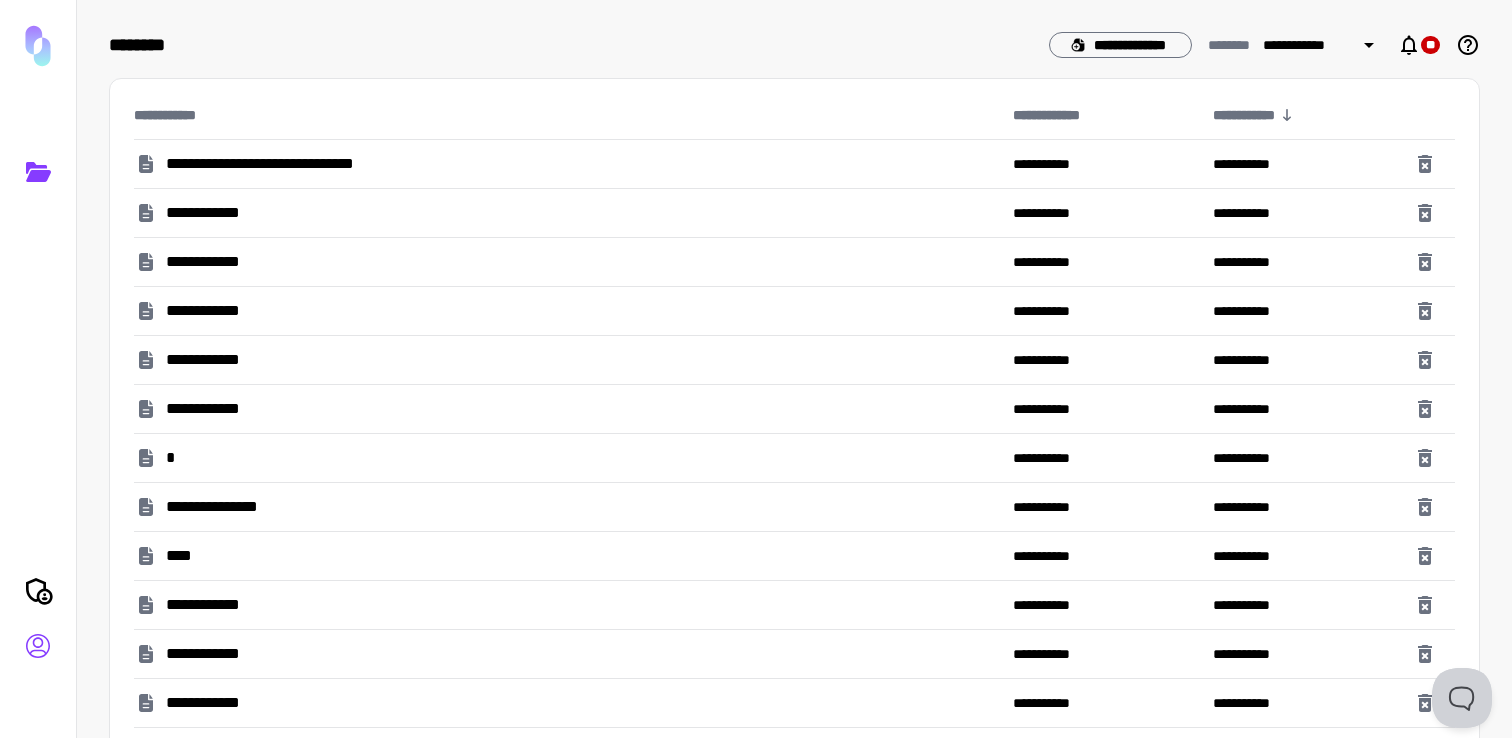 click 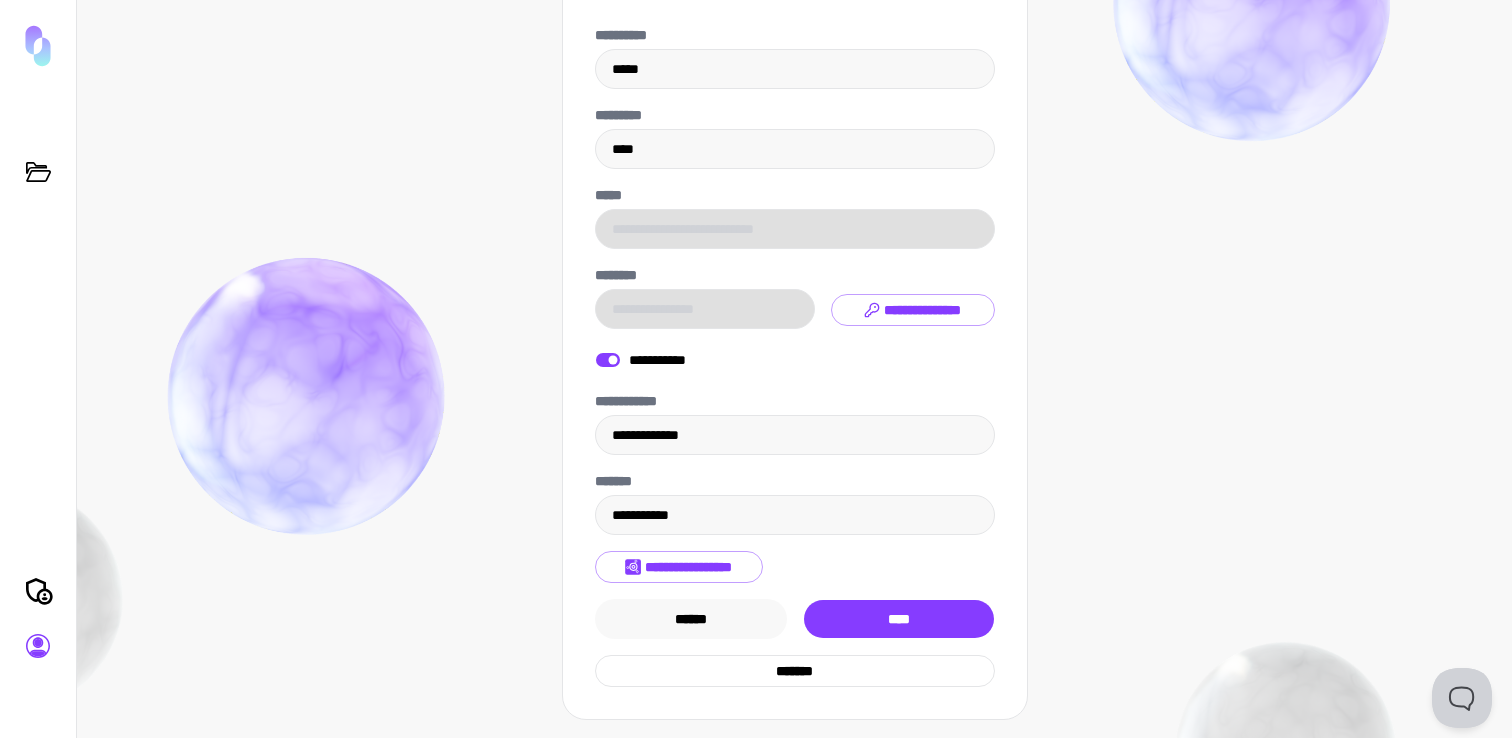 scroll, scrollTop: 110, scrollLeft: 0, axis: vertical 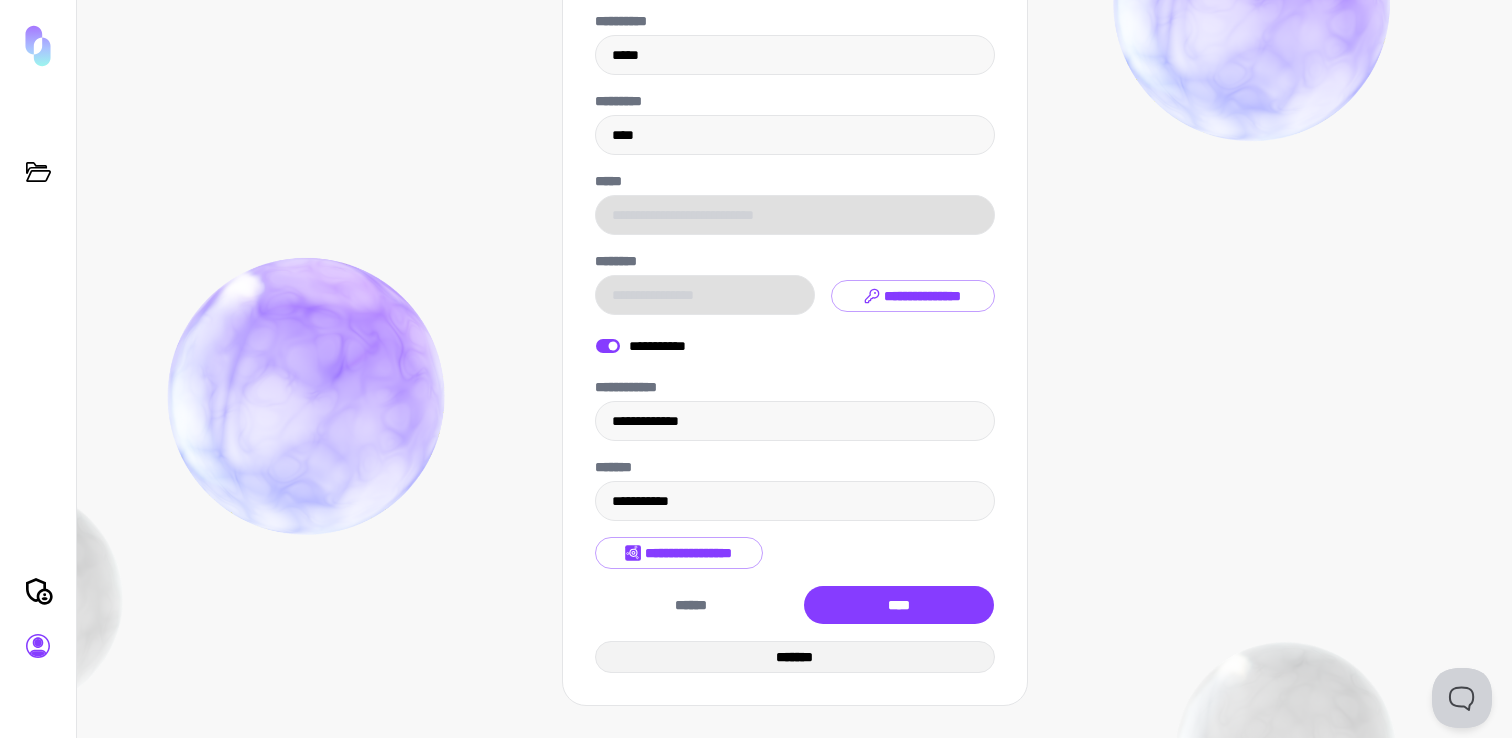 click on "*******" at bounding box center (795, 657) 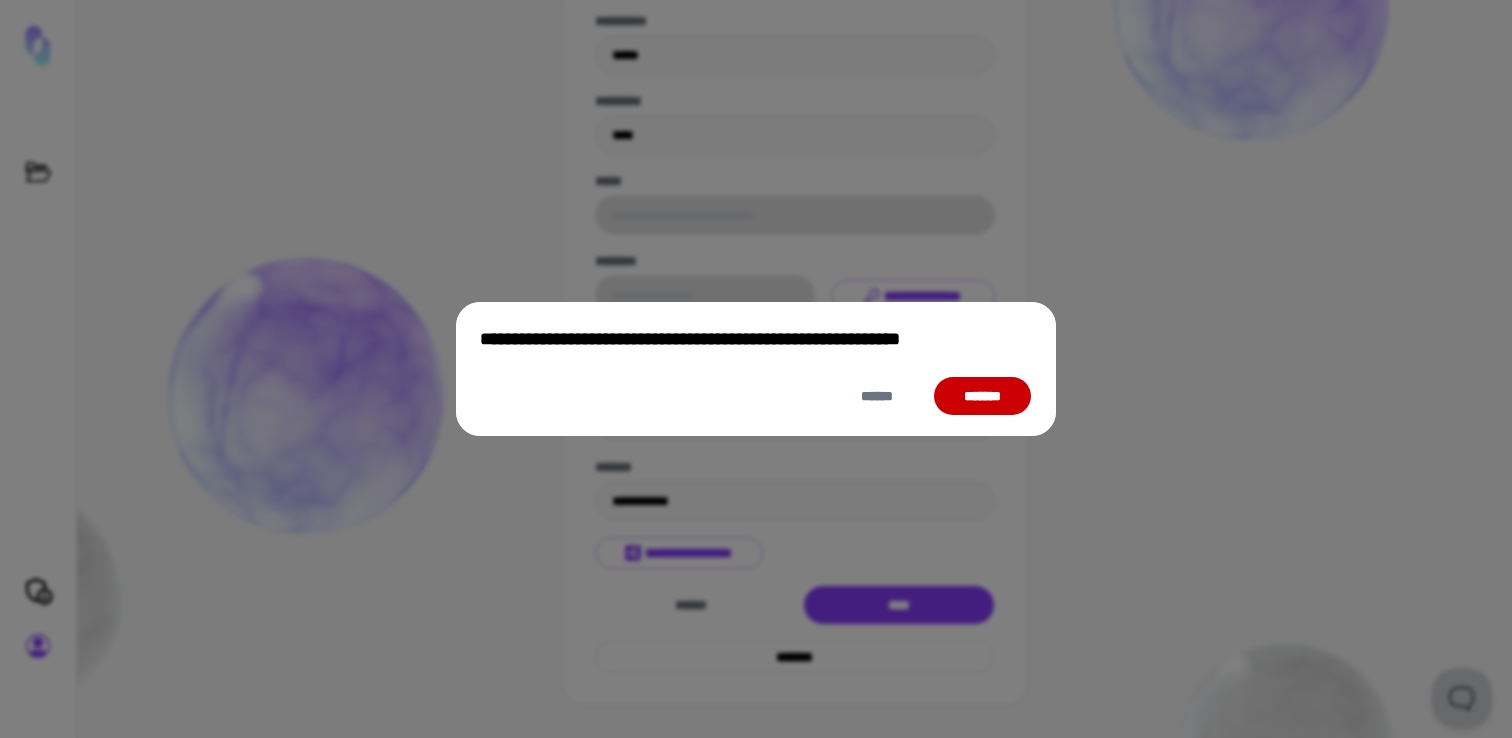 click on "*******" at bounding box center [982, 396] 